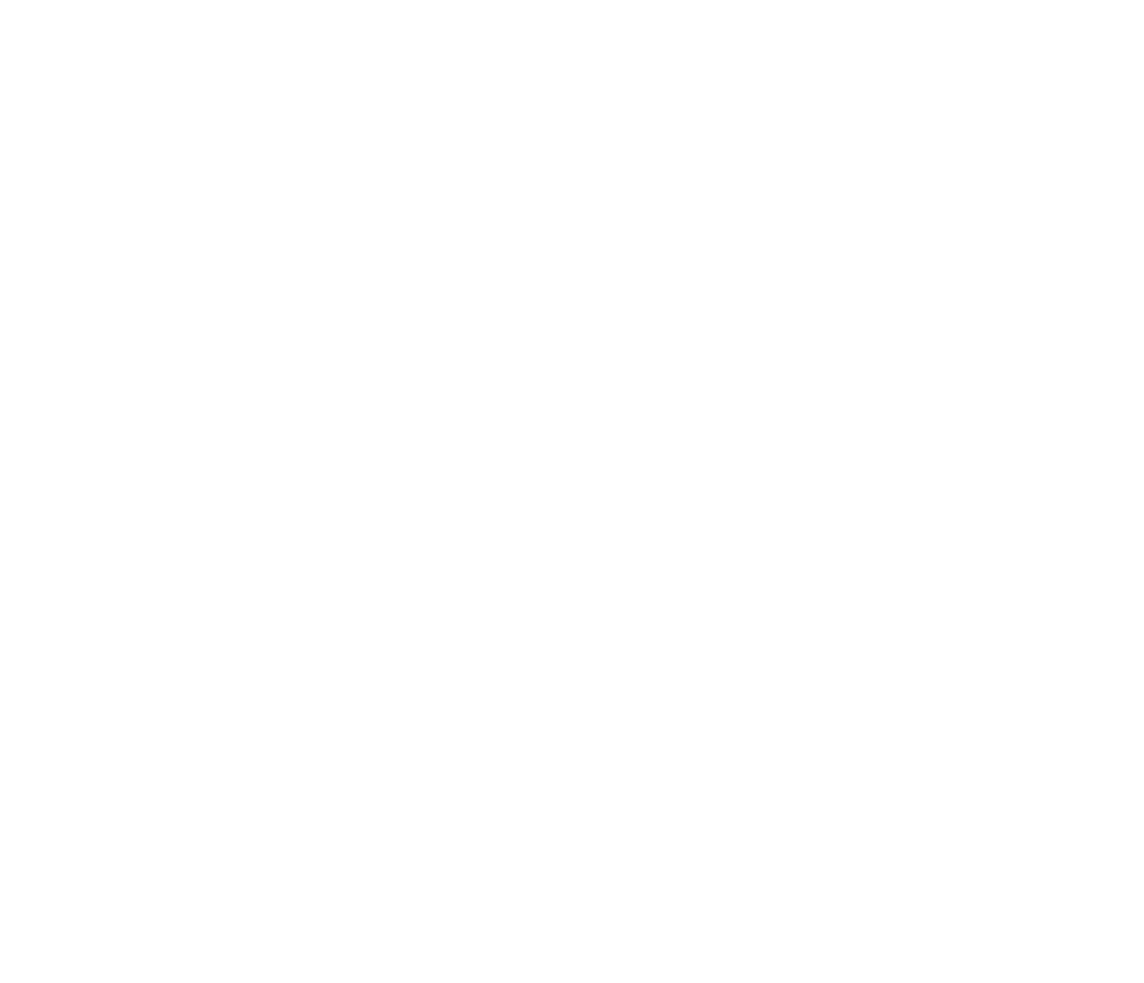 scroll, scrollTop: 0, scrollLeft: 0, axis: both 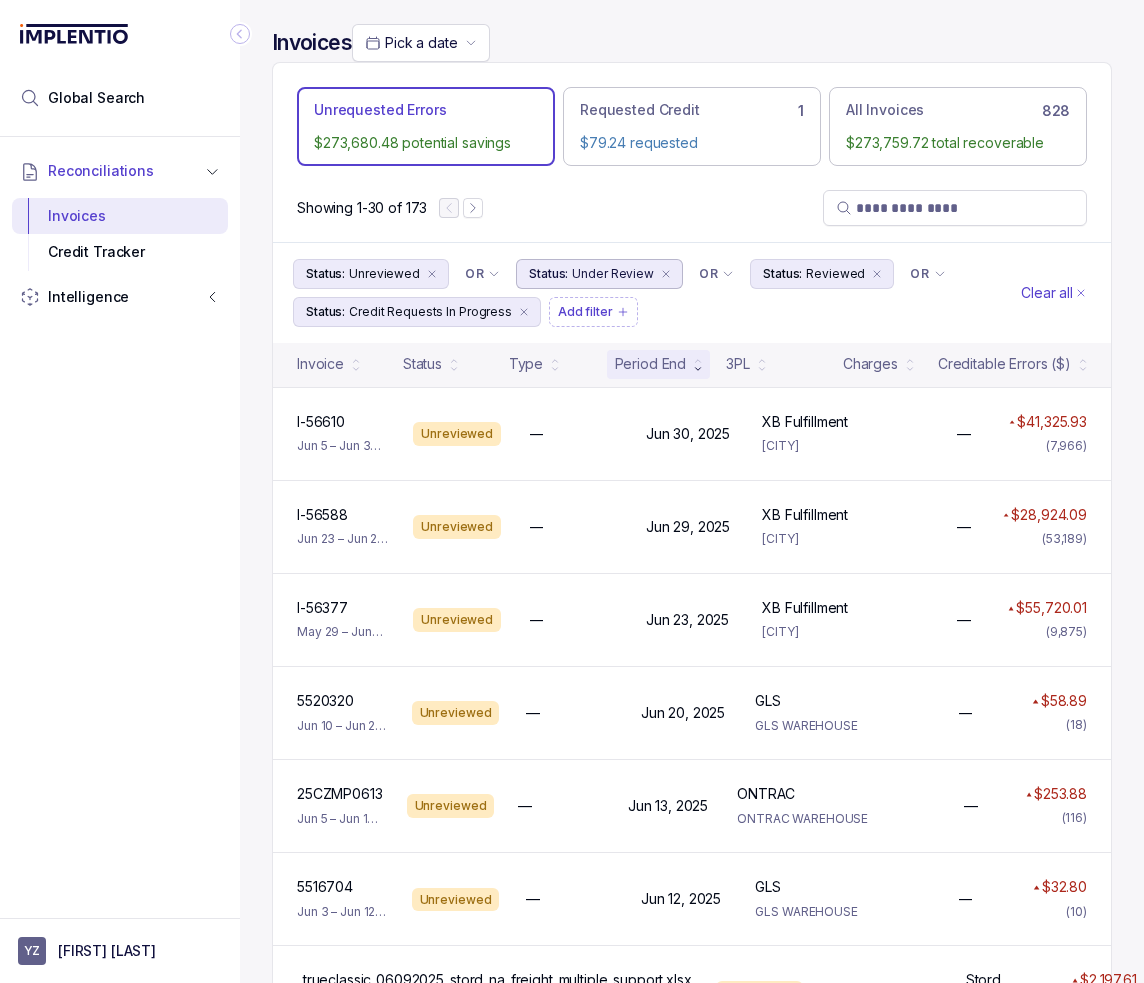 drag, startPoint x: 246, startPoint y: 35, endPoint x: 379, endPoint y: 294, distance: 291.1529 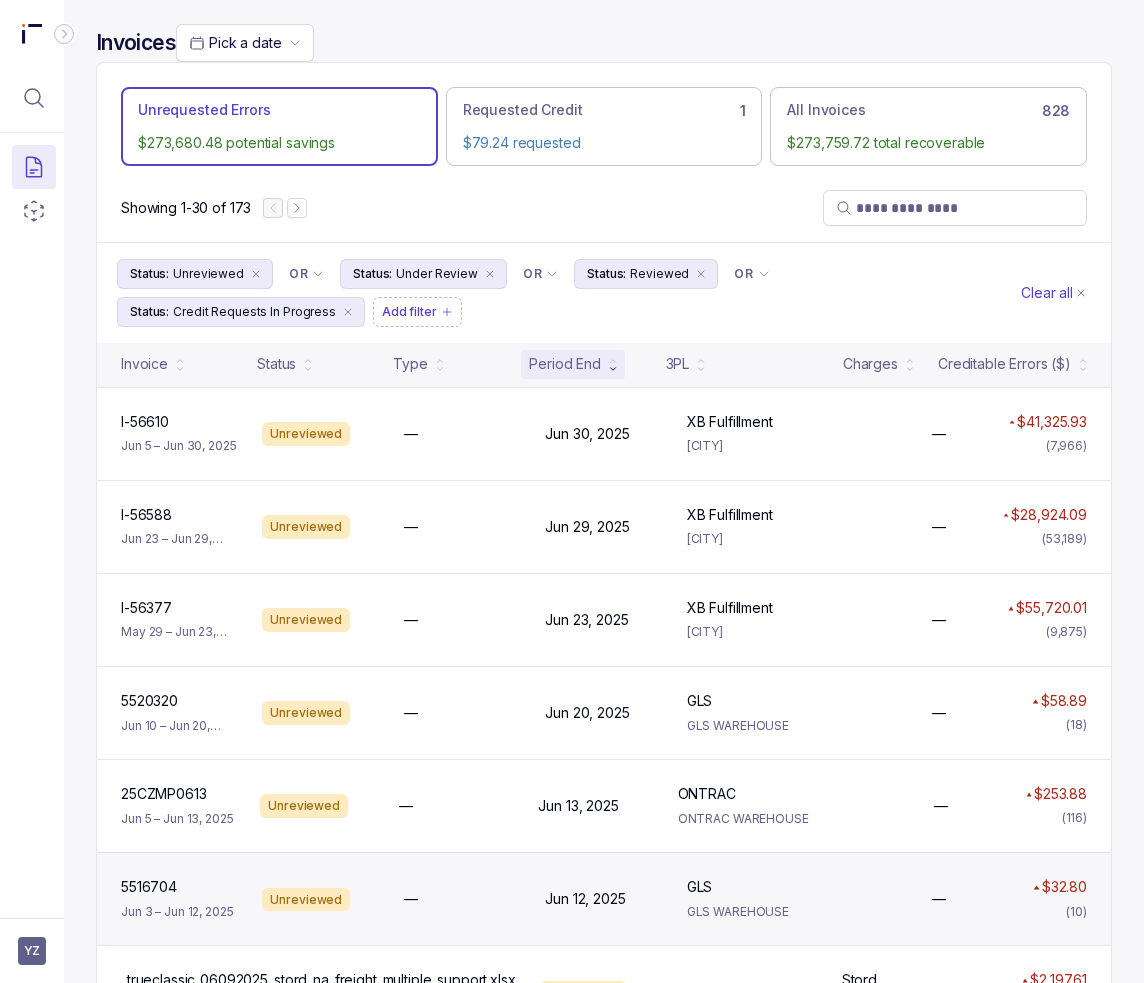 scroll, scrollTop: 611, scrollLeft: 165, axis: both 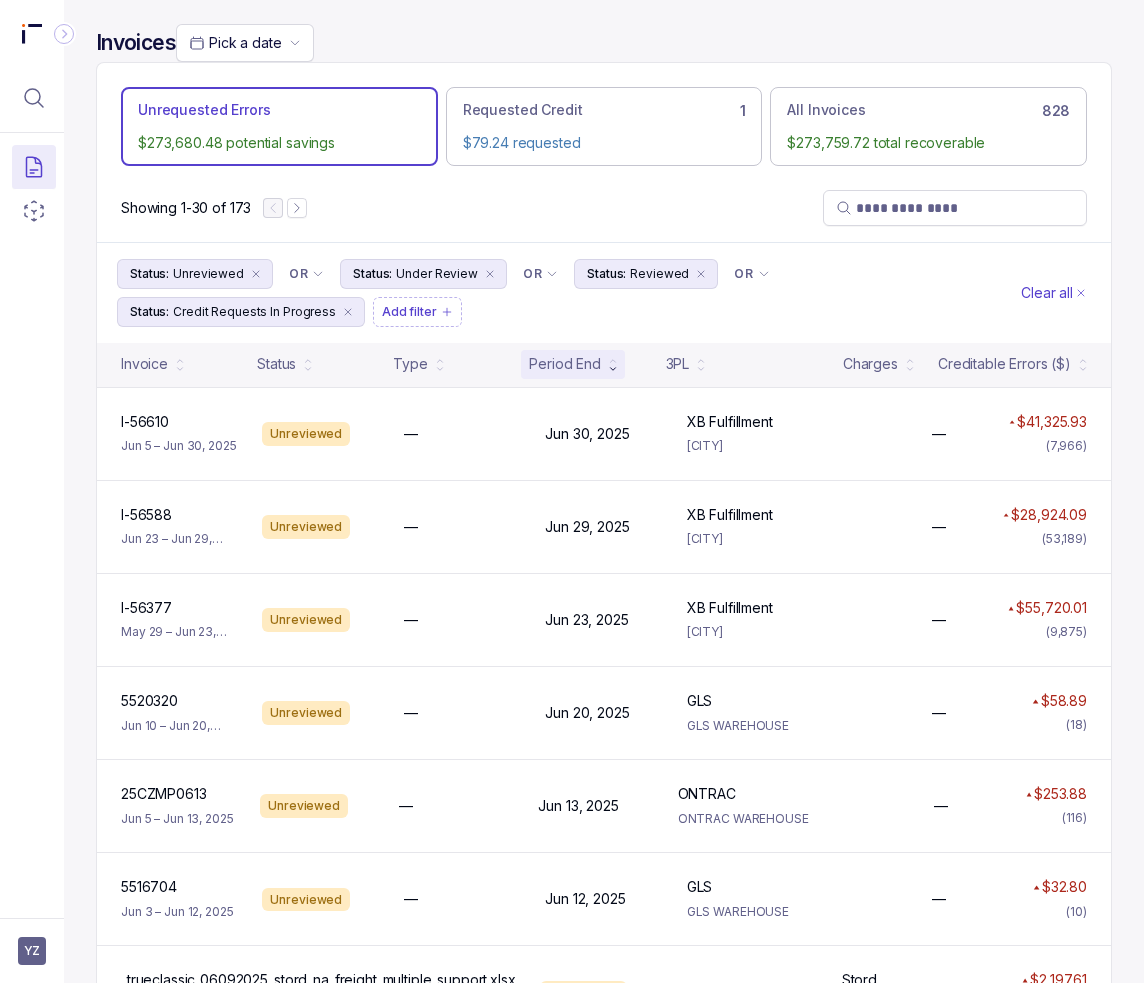 click on "$41,561.95 $41,561.95" at bounding box center [886, 434] 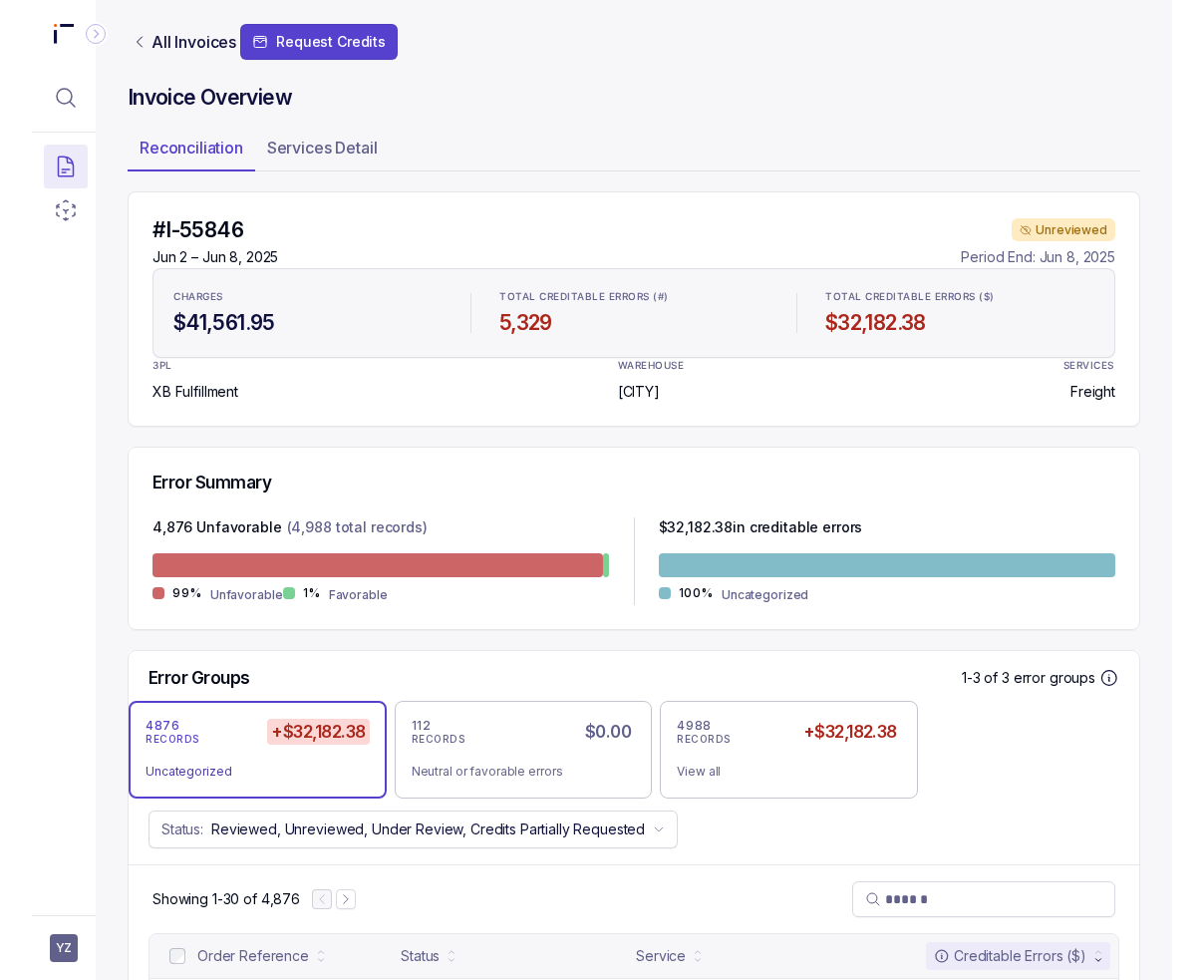 scroll, scrollTop: 299, scrollLeft: 0, axis: vertical 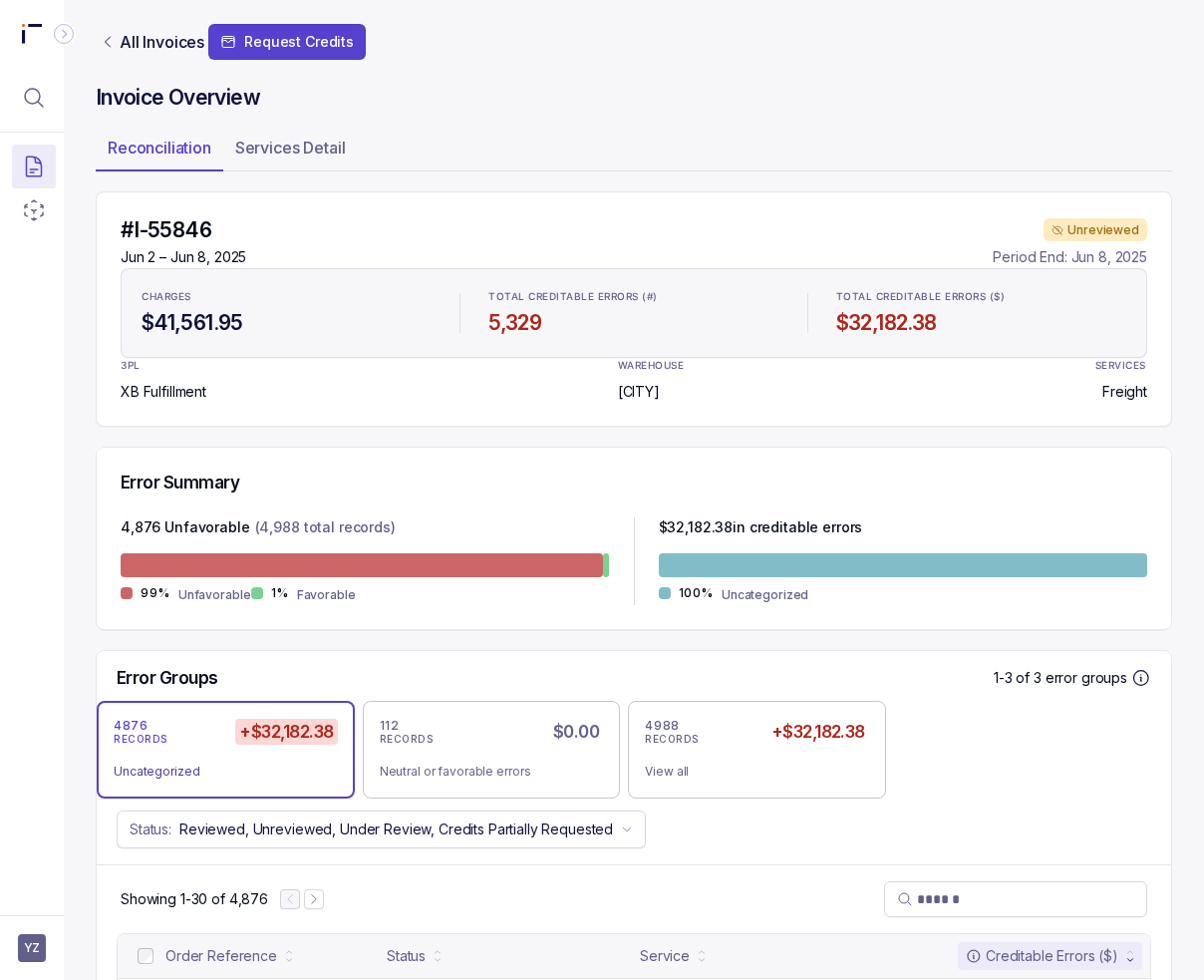 click on "All Invoices Request Credits Invoice Overview Reconciliation Services Detail #I-55846 Jun 2 – Jun 8, 2025 Unreviewed Period End: Jun 8, 2025 CHARGES $41,561.95 TOTAL CREDITABLE ERRORS (#) 5,329 TOTAL CREDITABLE ERRORS ($) $32,182.38 3PL XB Fulfillment WAREHOUSE [CITY] SERVICES Freight Error Summary 4,876 Unfavorable   (4,988 total records) 99% Unfavorable 1% Favorable $ 32,182.38  in creditable errors   100% Uncategorized Error Groups 1-3 of 3     error groups 4876 RECORDS +$32,182.38 Uncategorized 112 RECORDS $0.00 Neutral or favorable errors 4988 RECORDS +$32,182.38 View all Status: Reviewed, Unreviewed, Under Review, Credits Partially Requested Showing 1-30 of 4,876 Order Reference Status Service Creditable Errors ($) Return Return Unreviewed Fuel Surcharge + 1 $1,675.14 TO2815 TO2815 Unreviewed Fuel Surcharge + 1 $940.95 TO2812 TO2812 Unreviewed Fuel Surcharge + 1 $164.48 TO2900 TO2900 Unreviewed Fuel Surcharge + 1 $102.62 TO2890 TO2890 Unreviewed Fuel Surcharge + 1 $54.54 SO7654142 SO7654142 $50.25" at bounding box center [634, 1234] 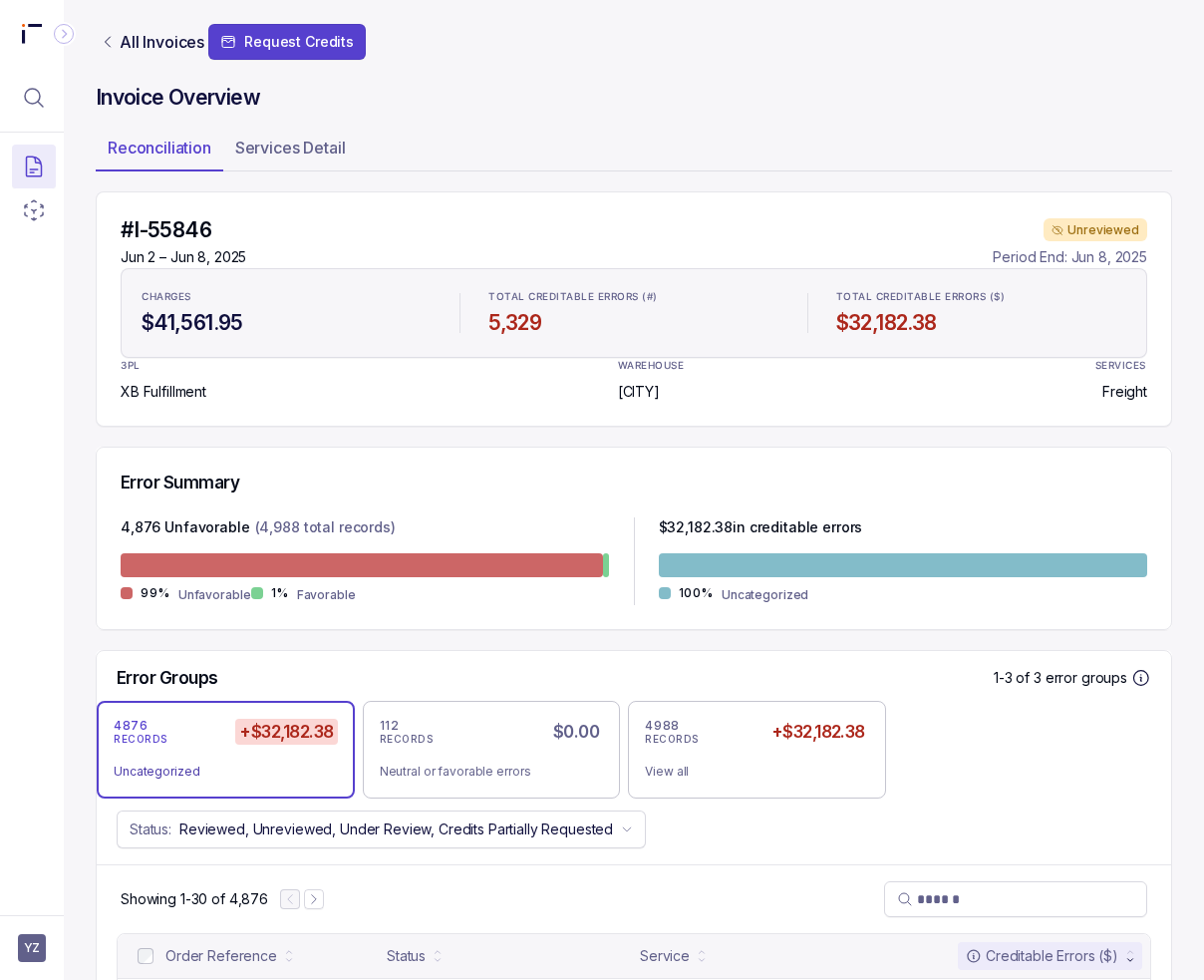 drag, startPoint x: 328, startPoint y: 145, endPoint x: 367, endPoint y: 121, distance: 45.79301 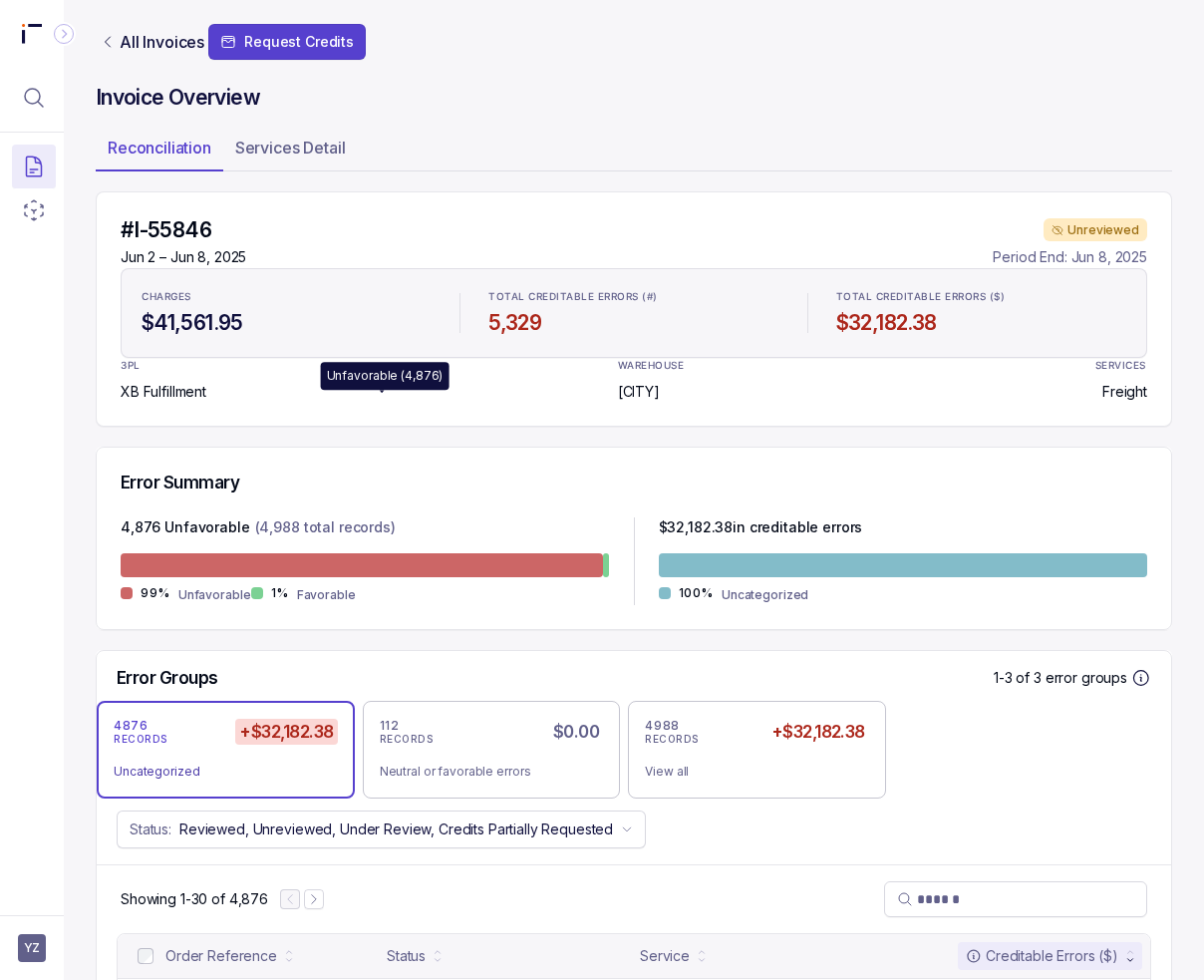click on "Error Summary 4,876 Unfavorable   (4,988 total records) 99% Unfavorable 1% Favorable $ 32,182.38  in creditable errors   100% Uncategorized" at bounding box center (634, 538) 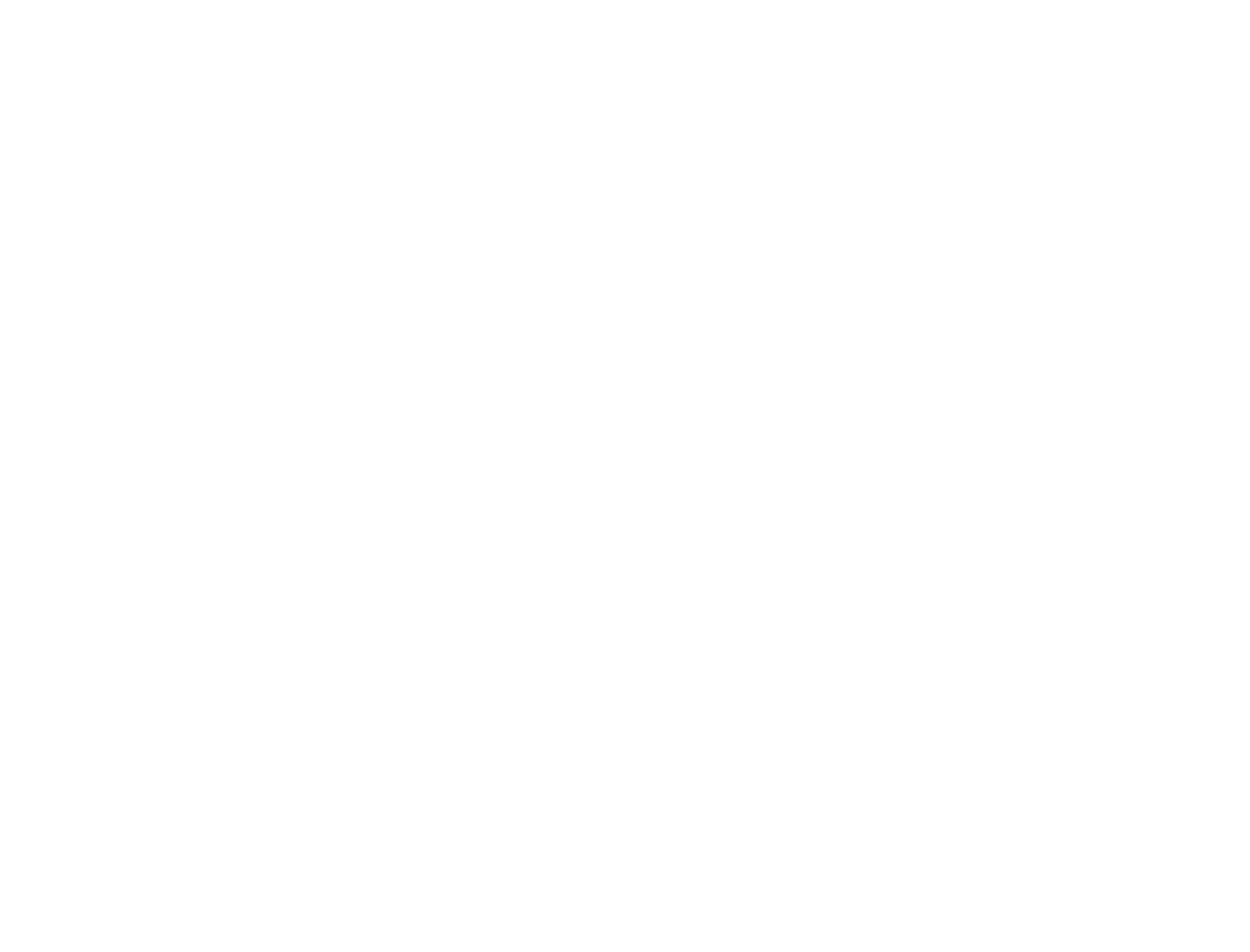 scroll, scrollTop: 0, scrollLeft: 0, axis: both 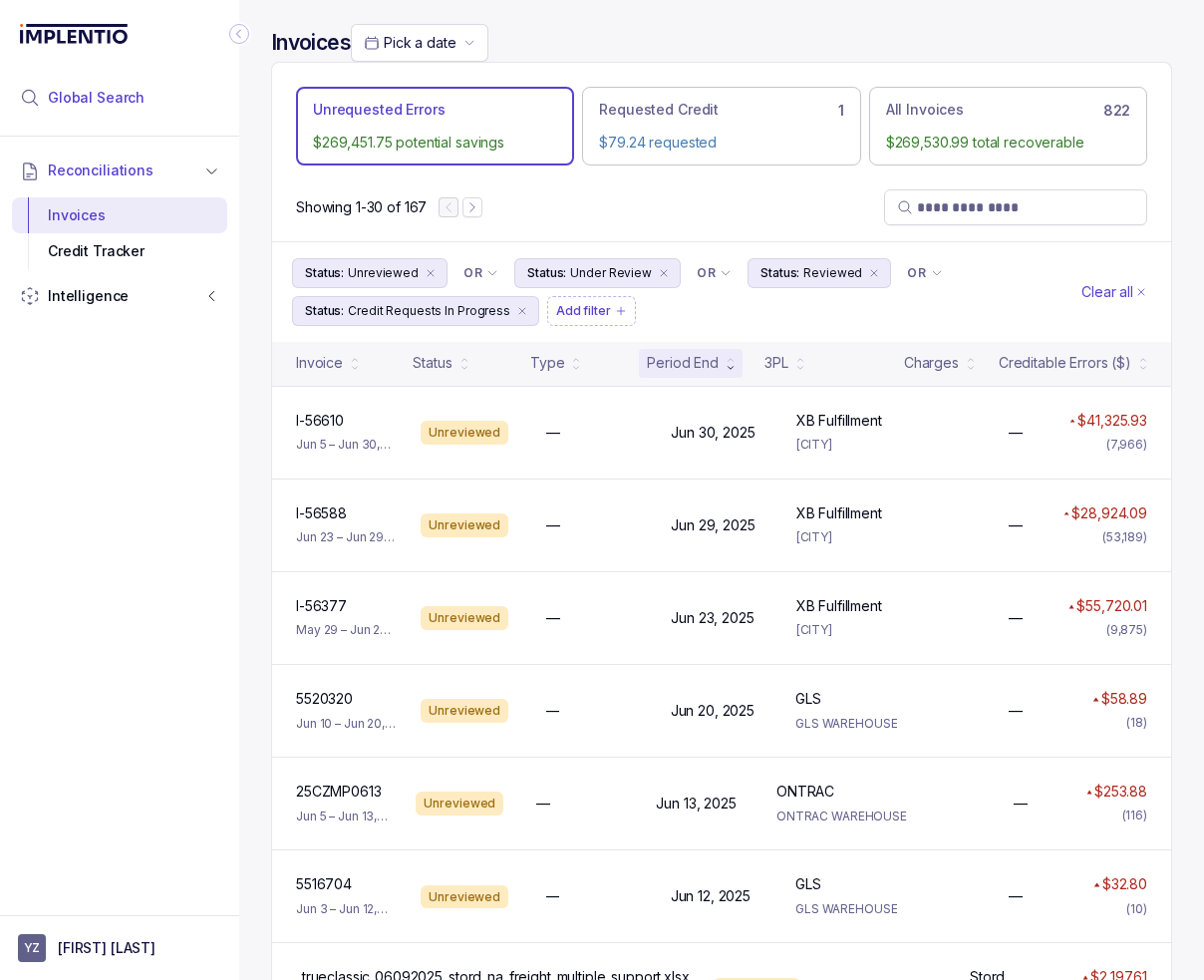 click on "Global Search" at bounding box center (96, 98) 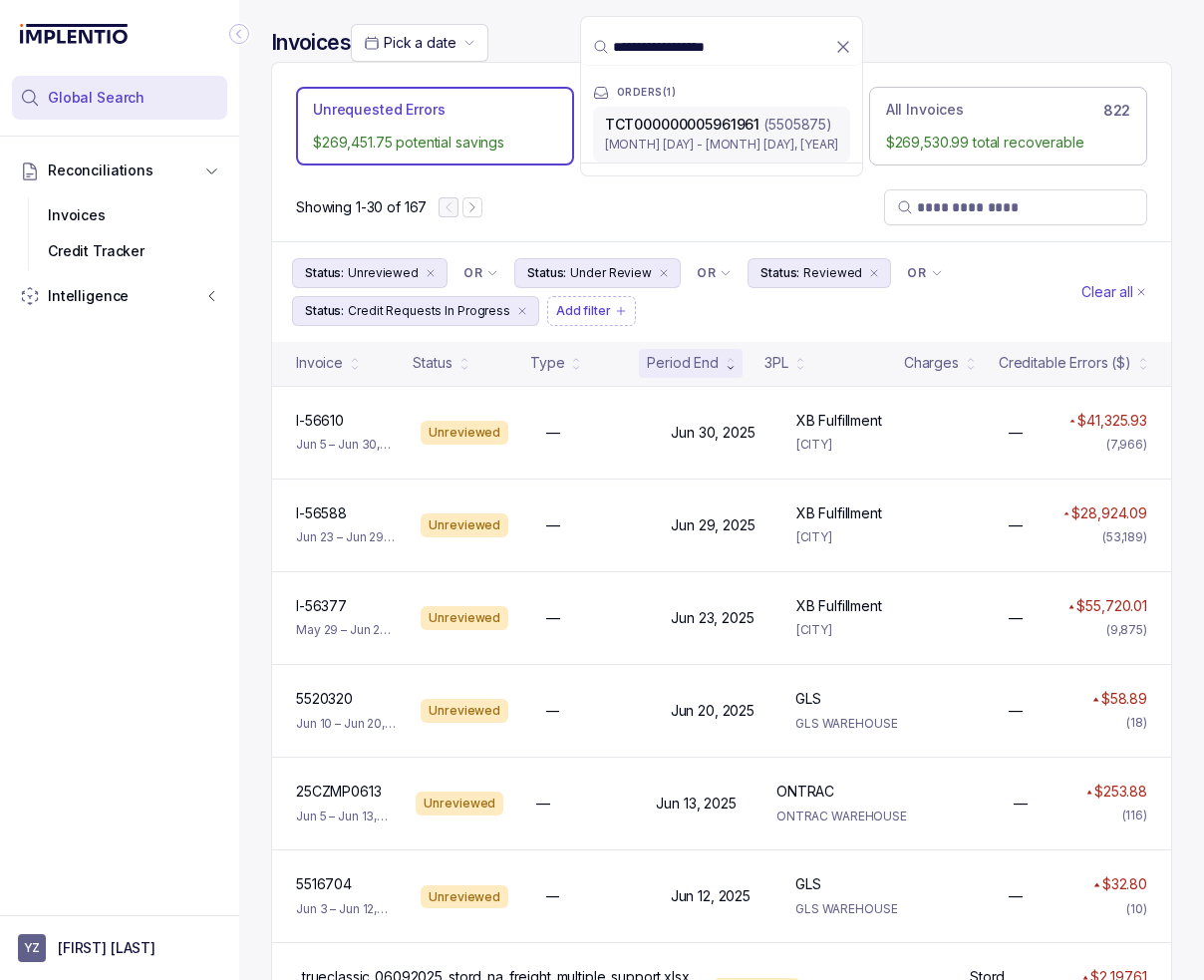 type on "**********" 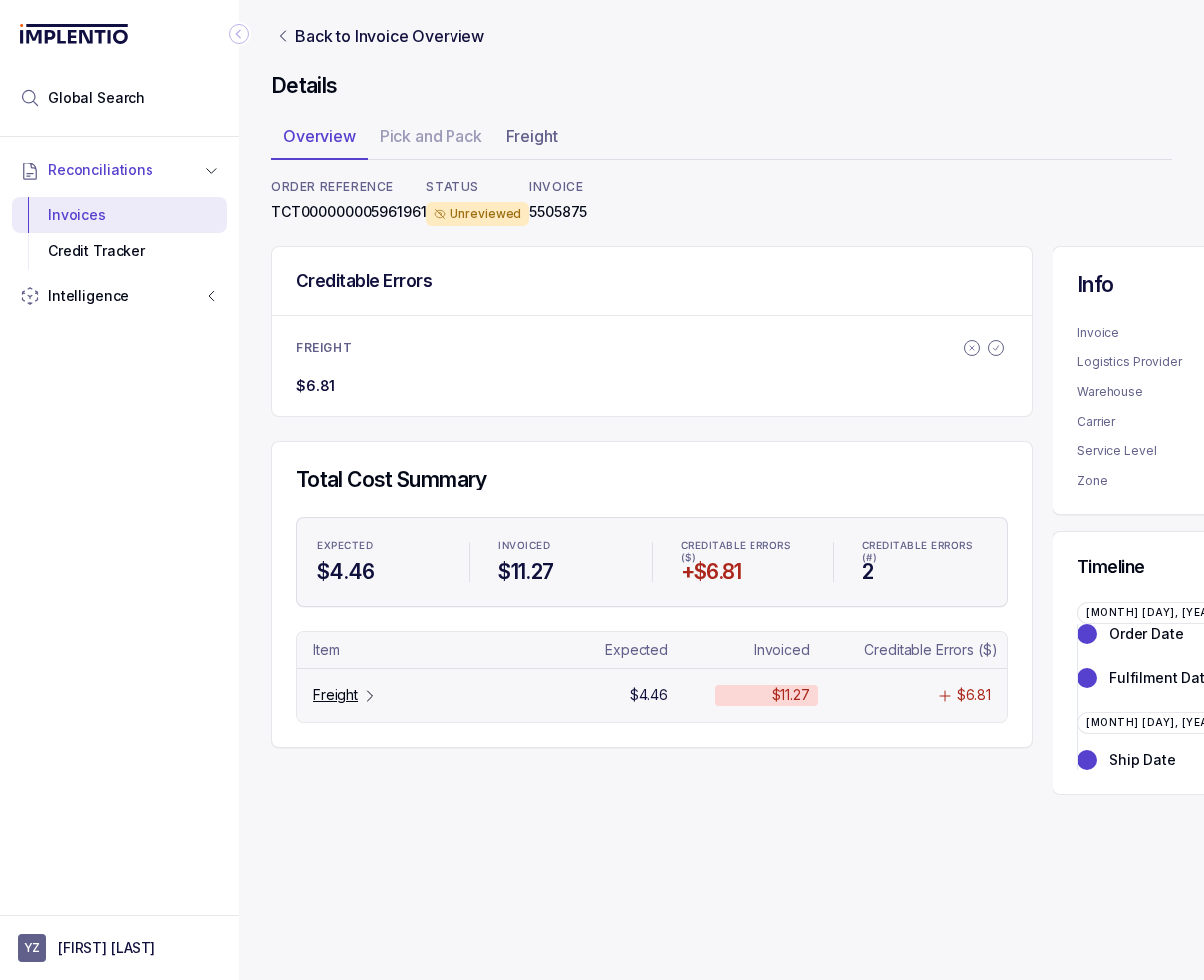 click on "Freight" at bounding box center (335, 695) 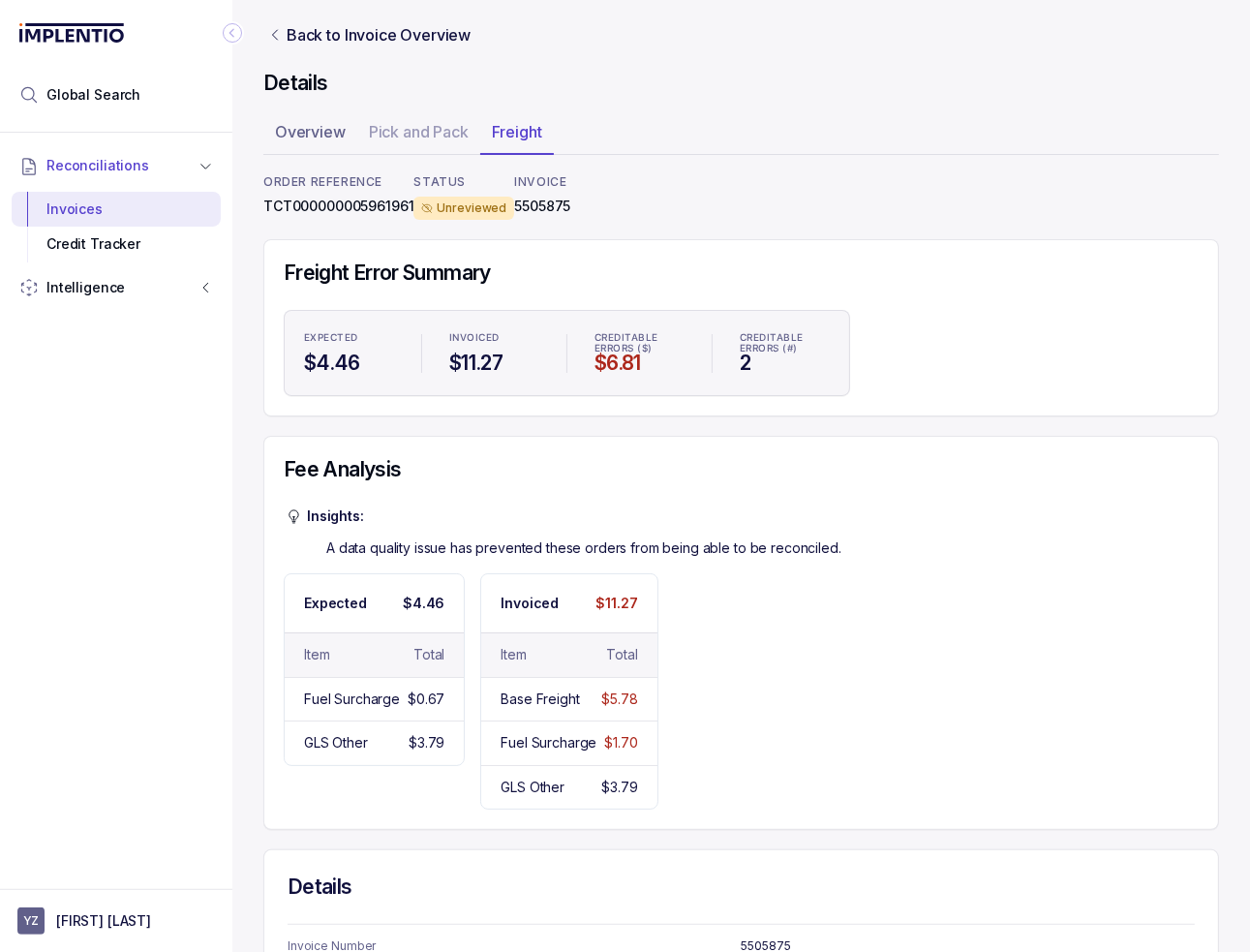 click at bounding box center (232, 33) 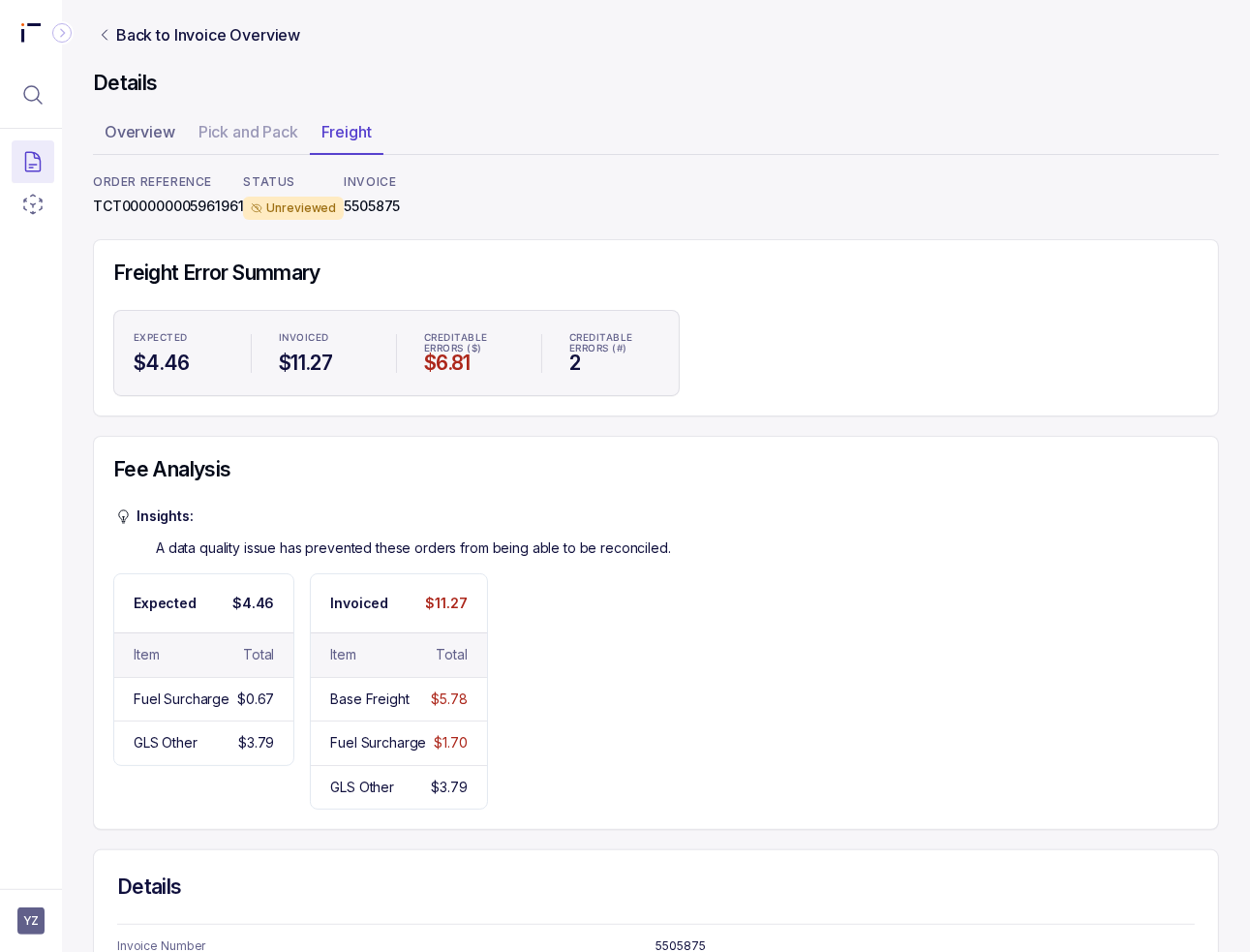 scroll, scrollTop: 97, scrollLeft: 0, axis: vertical 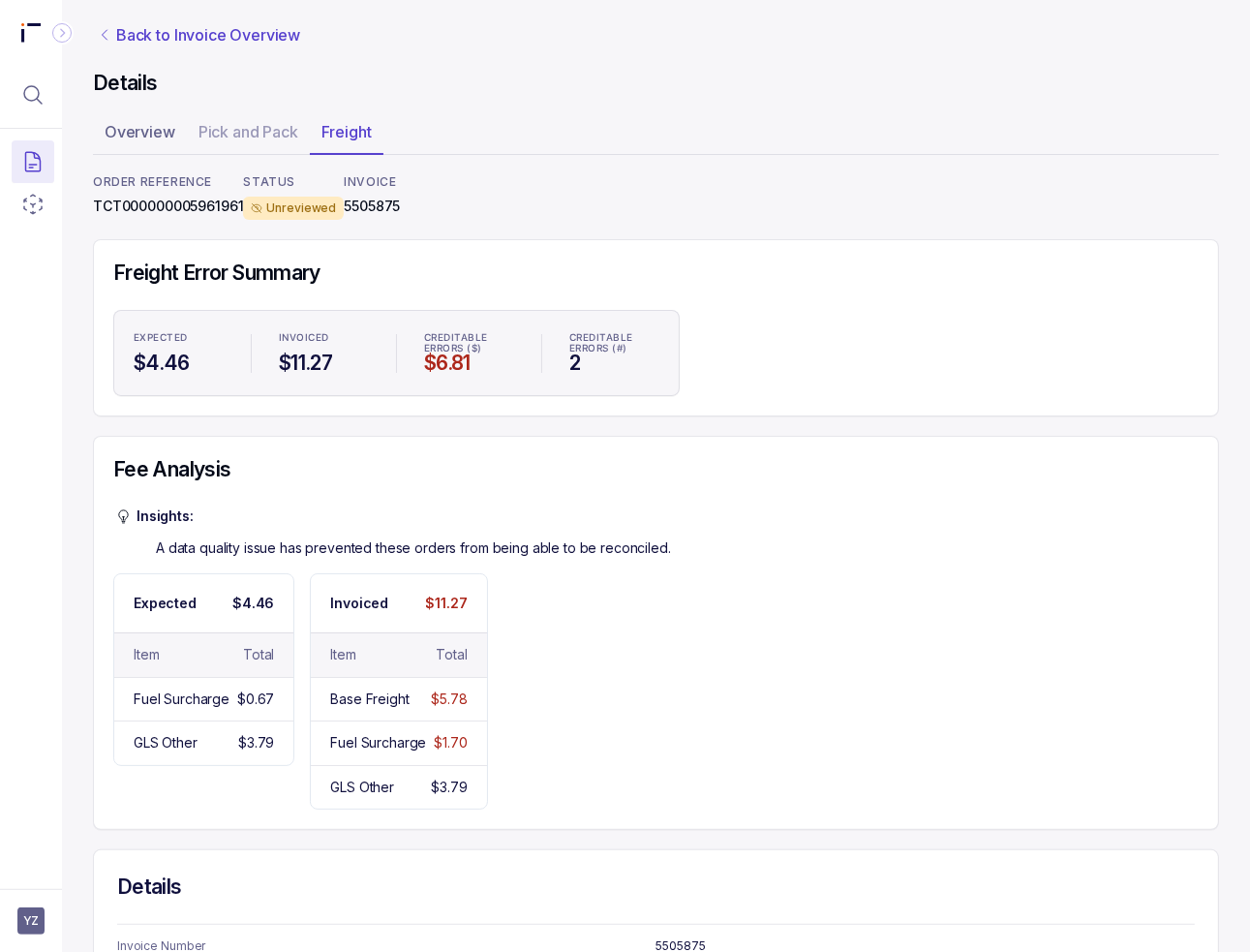 drag, startPoint x: 128, startPoint y: 47, endPoint x: 137, endPoint y: 46, distance: 9.055385 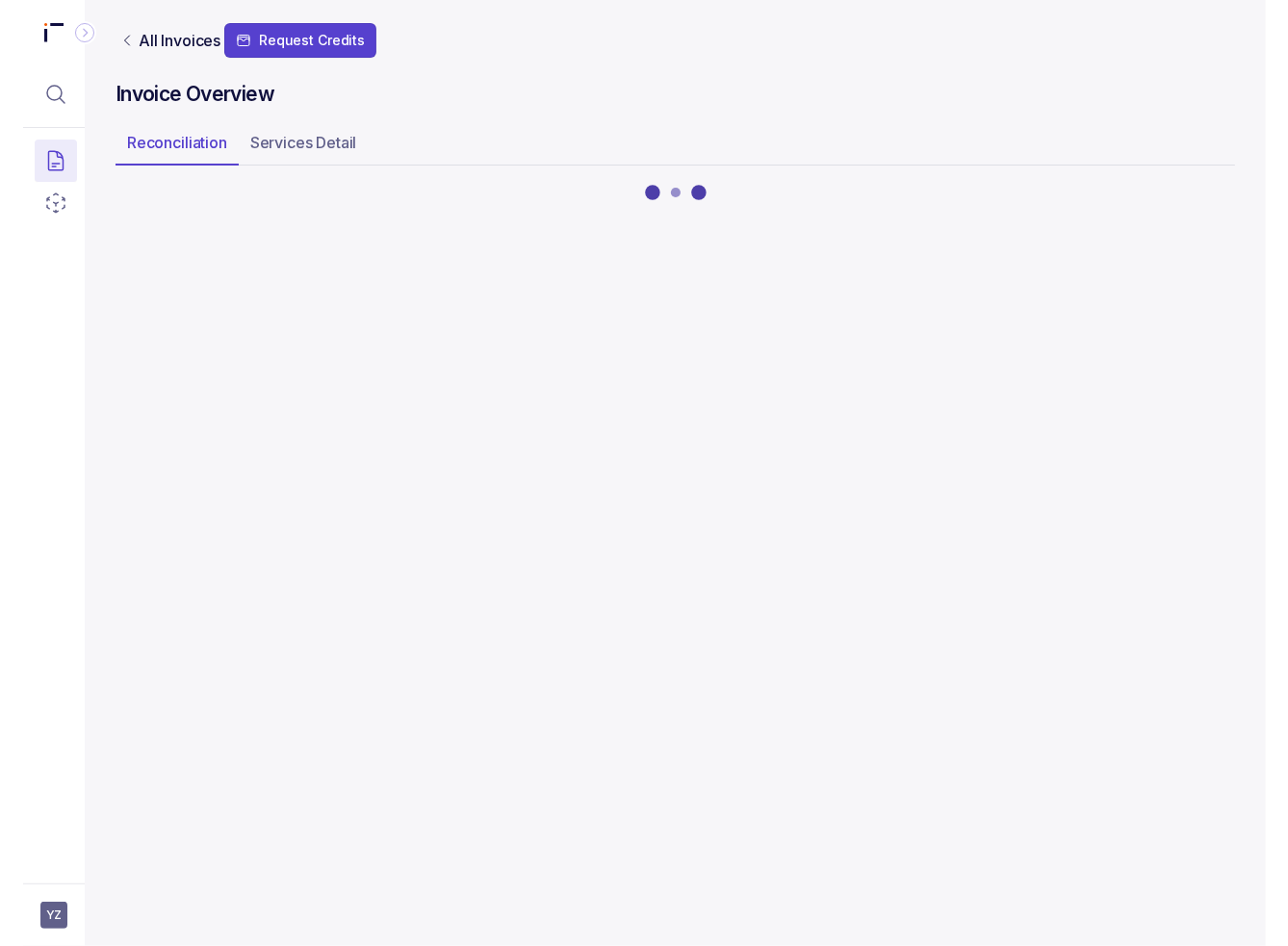 scroll, scrollTop: 0, scrollLeft: 0, axis: both 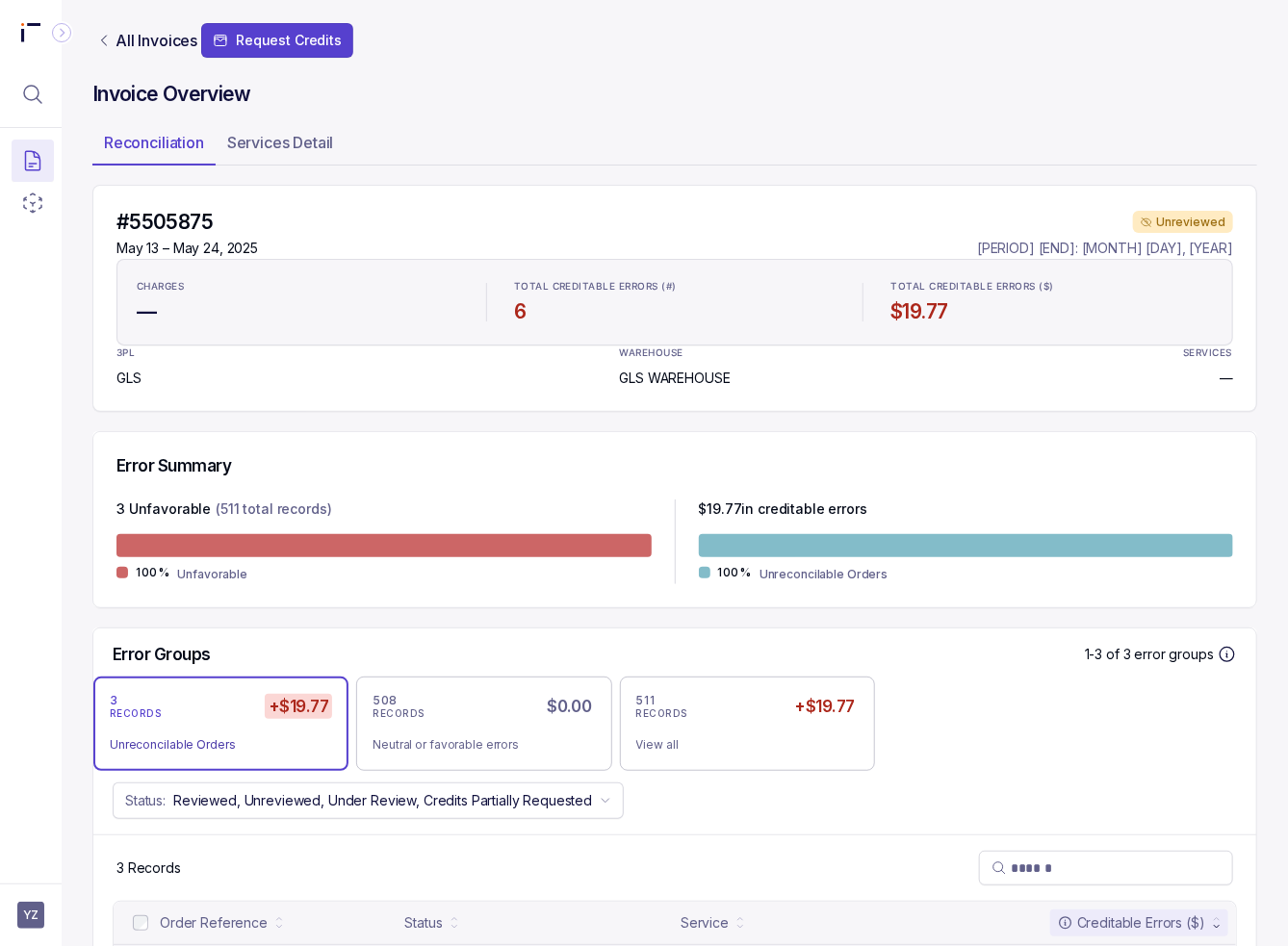 click on "TCT000000005961961 TCT000000005961961 Unreviewed Base Freight + 1 $6.81" at bounding box center (675, 967) 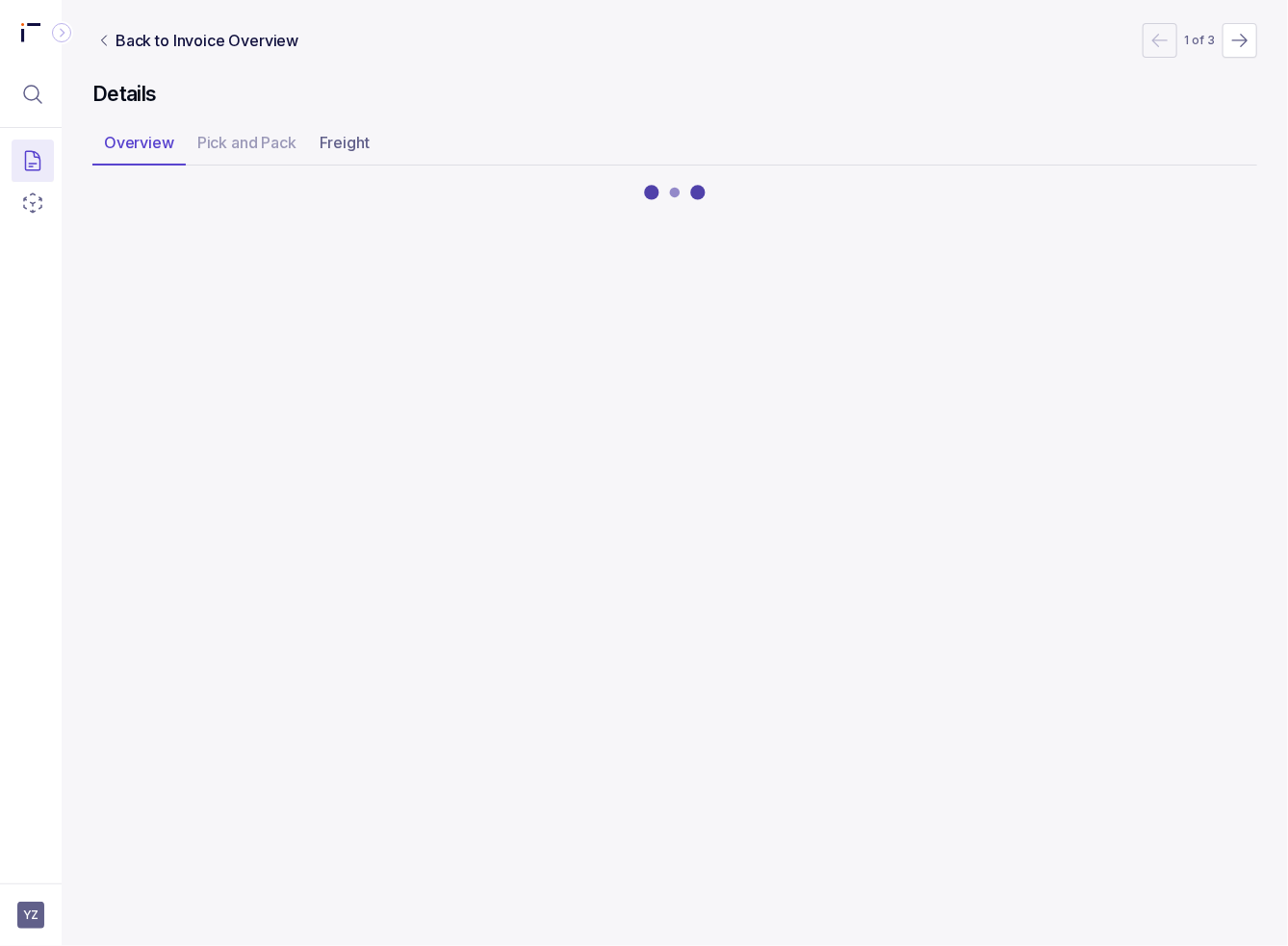 scroll, scrollTop: 0, scrollLeft: 0, axis: both 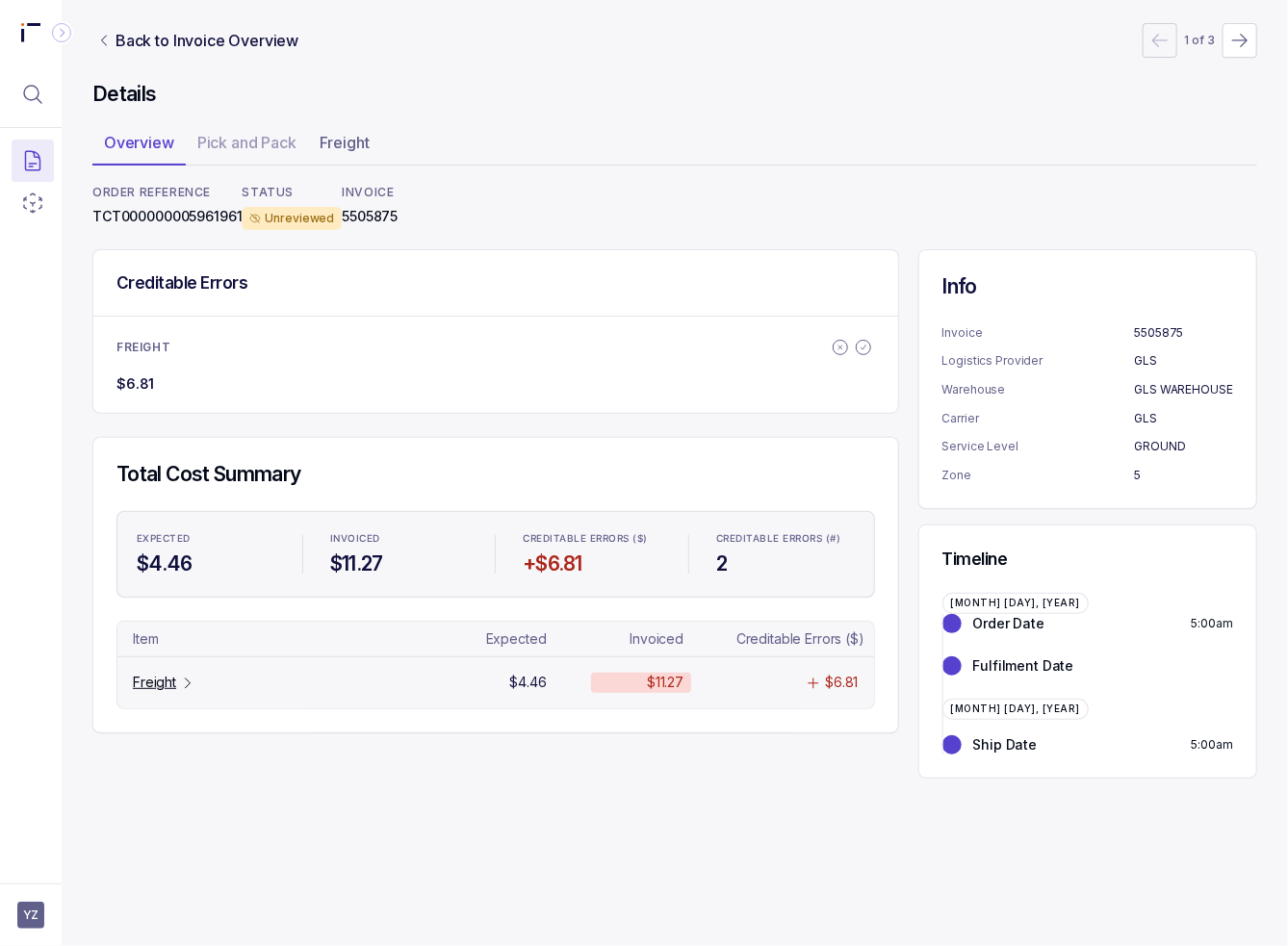 click on "Freight" at bounding box center (154, 682) 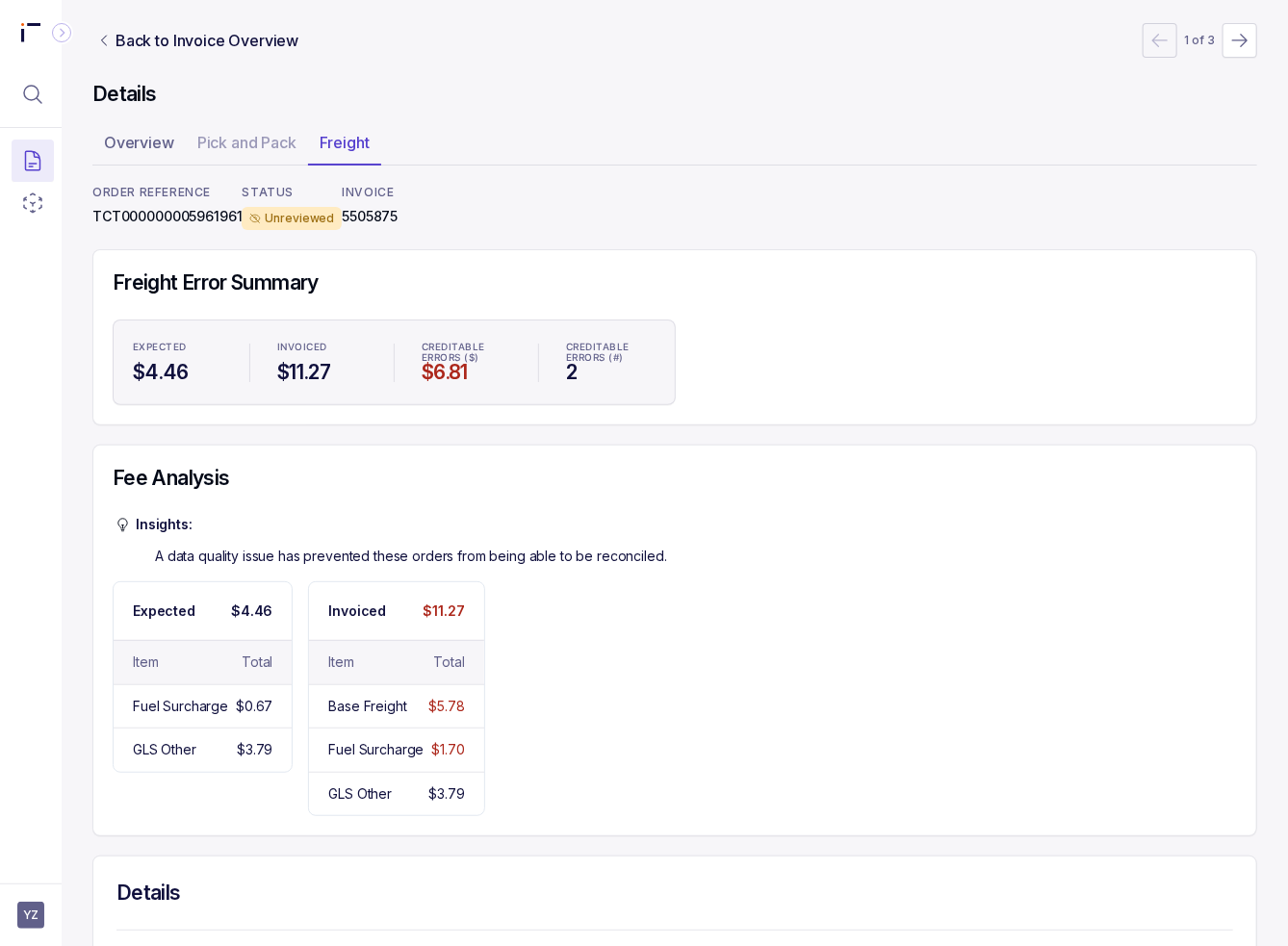 scroll, scrollTop: 96, scrollLeft: 0, axis: vertical 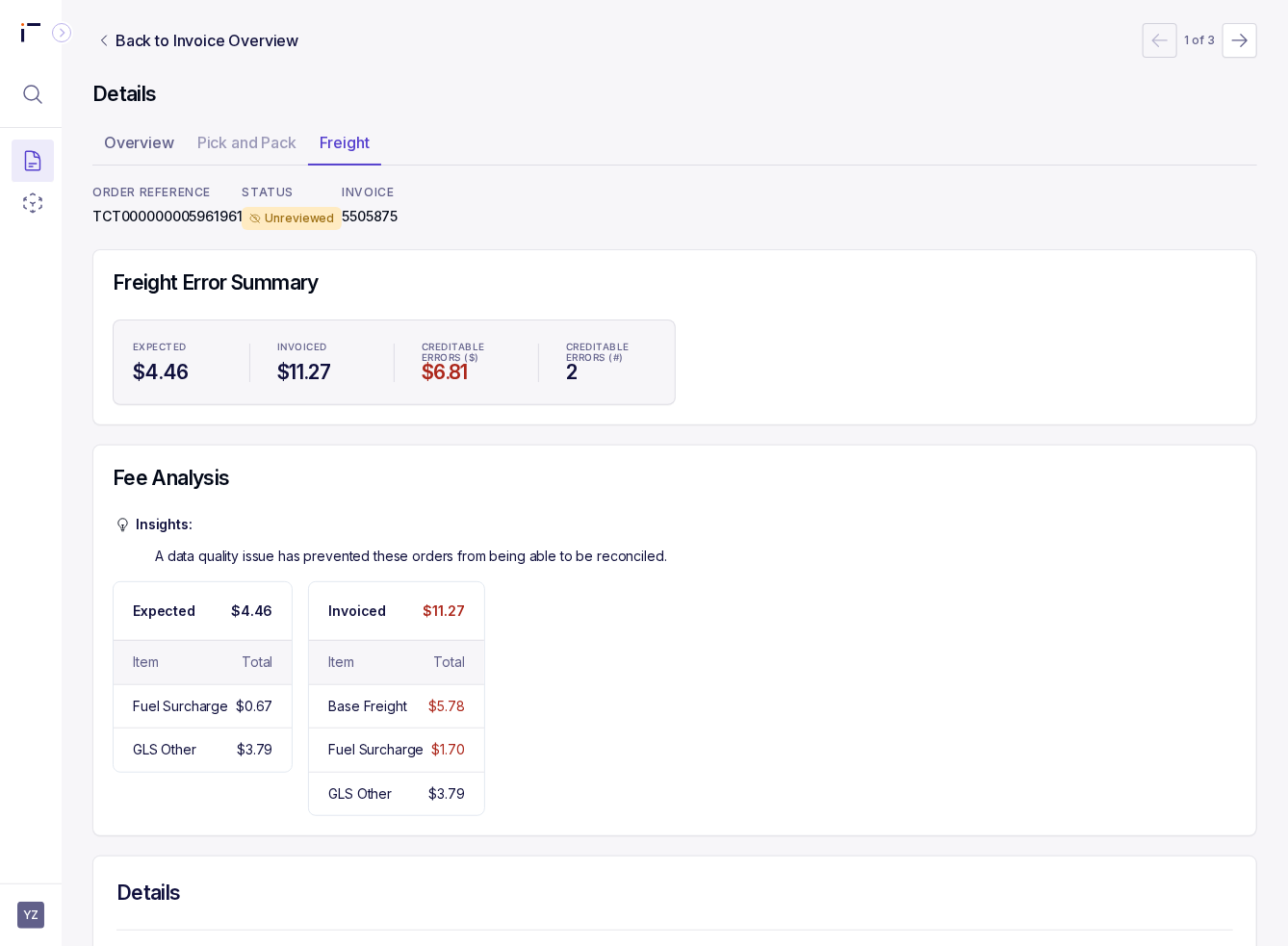 click on "Expected $4.46 Item Total Fuel Surcharge $0.67 GLS Other $3.79 Invoiced $11.27 Item Total Base Freight $5.78 Fuel Surcharge $1.70 GLS Other $3.79" at bounding box center (675, 699) 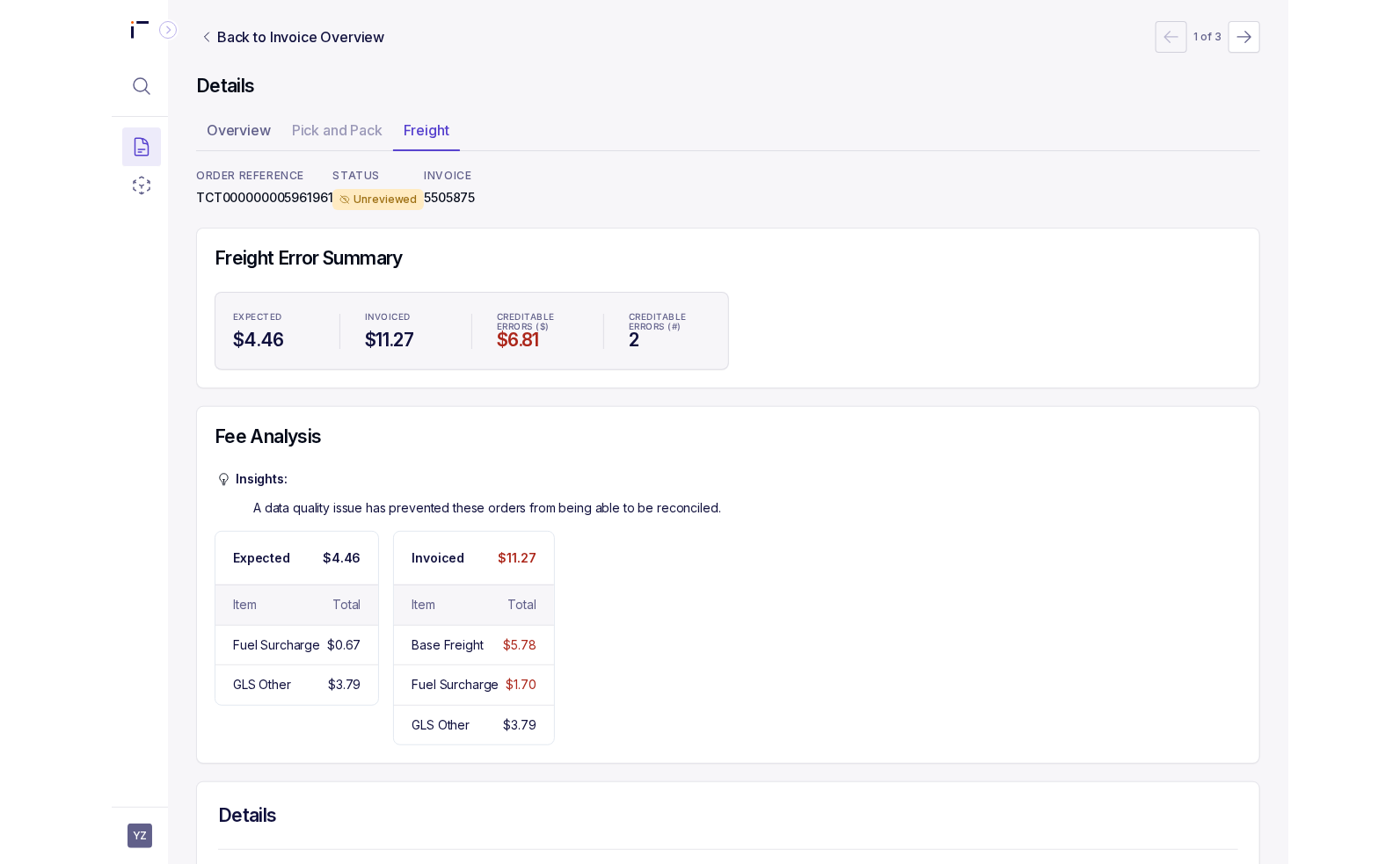 scroll, scrollTop: 88, scrollLeft: 0, axis: vertical 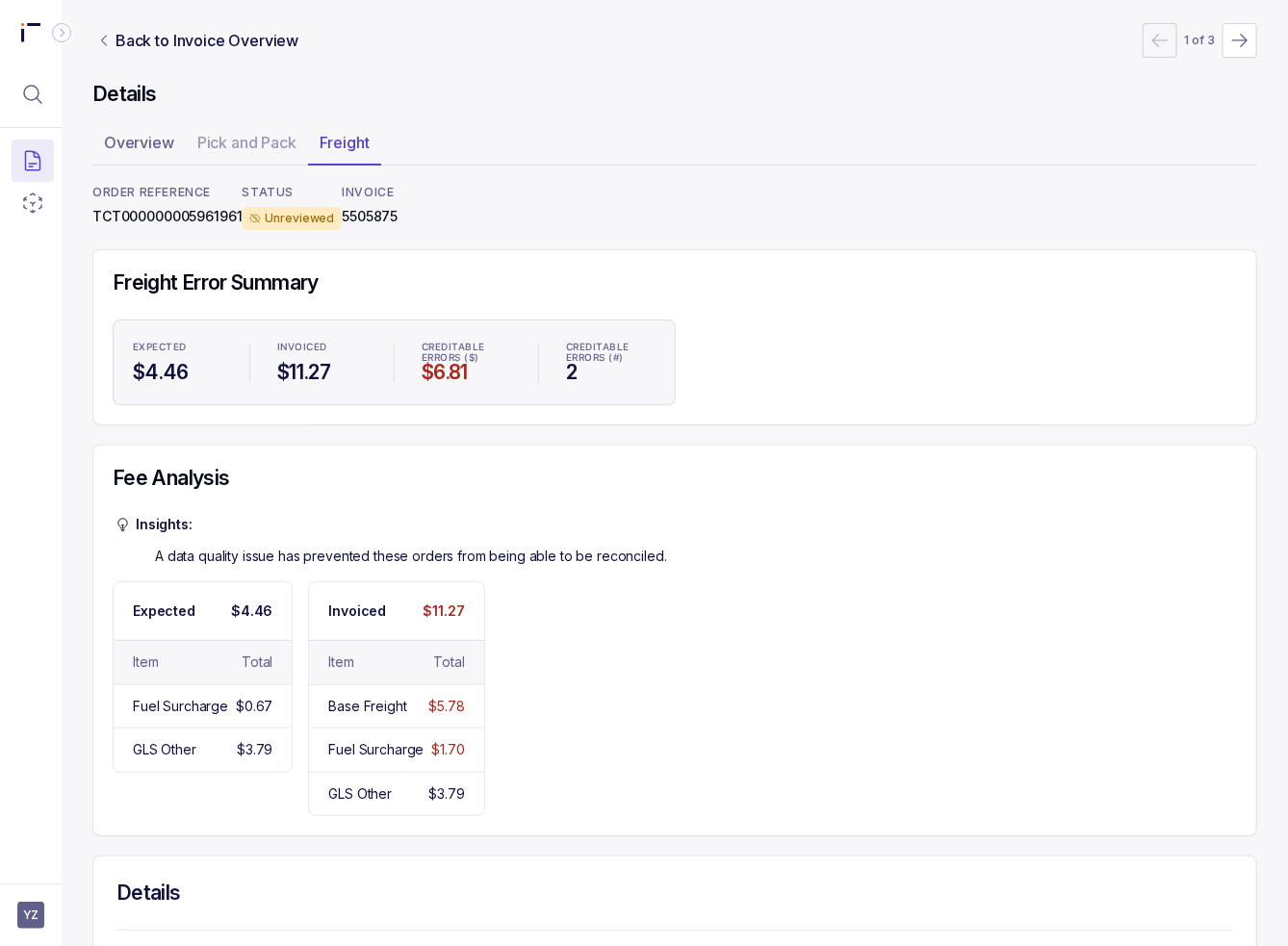 click on "Freight Error Summary Expected $4.46 Invoiced $11.27 Creditable Errors ($) $6.81 Creditable Errors (#) 2" at bounding box center (675, 337) 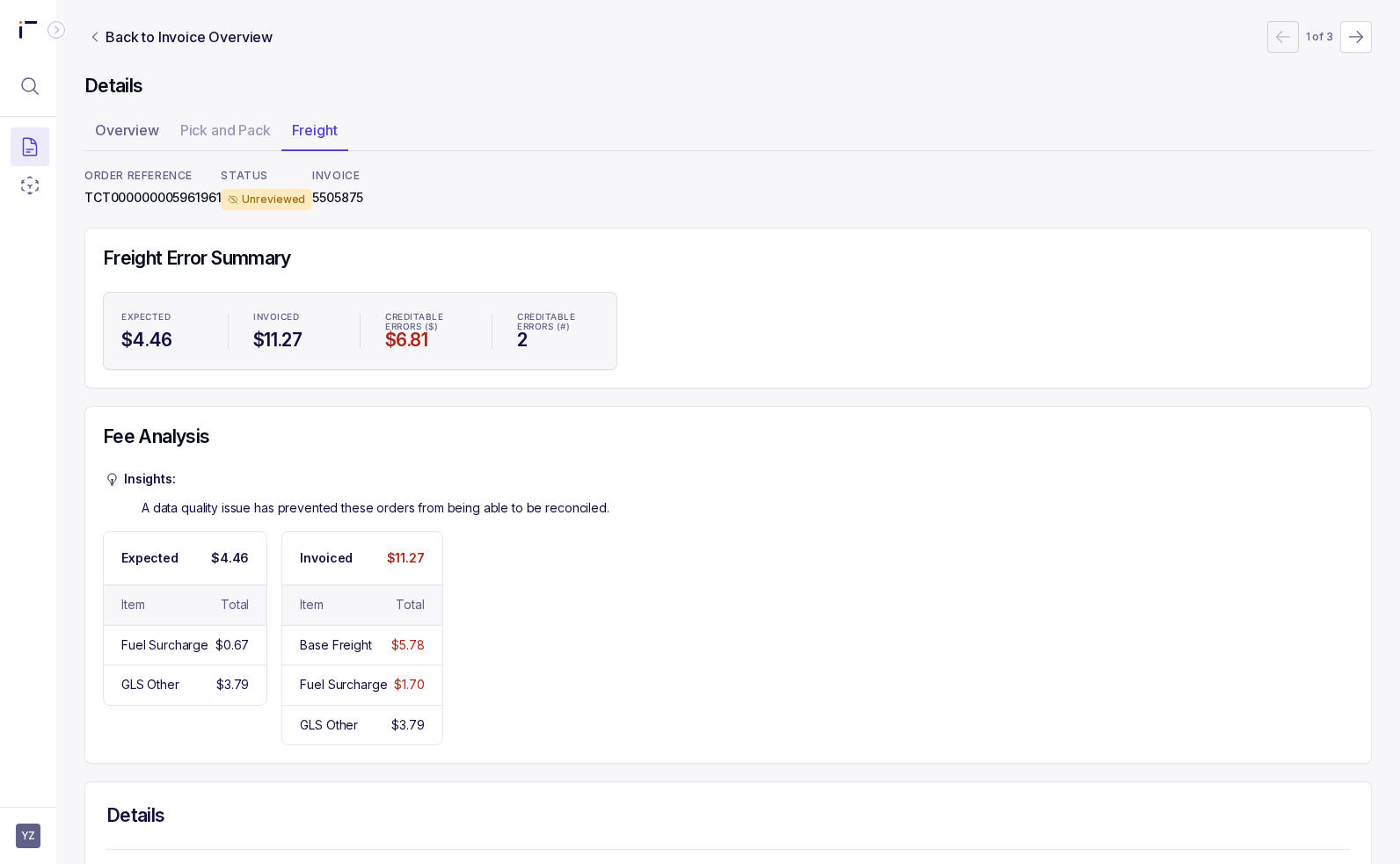 scroll, scrollTop: 0, scrollLeft: 0, axis: both 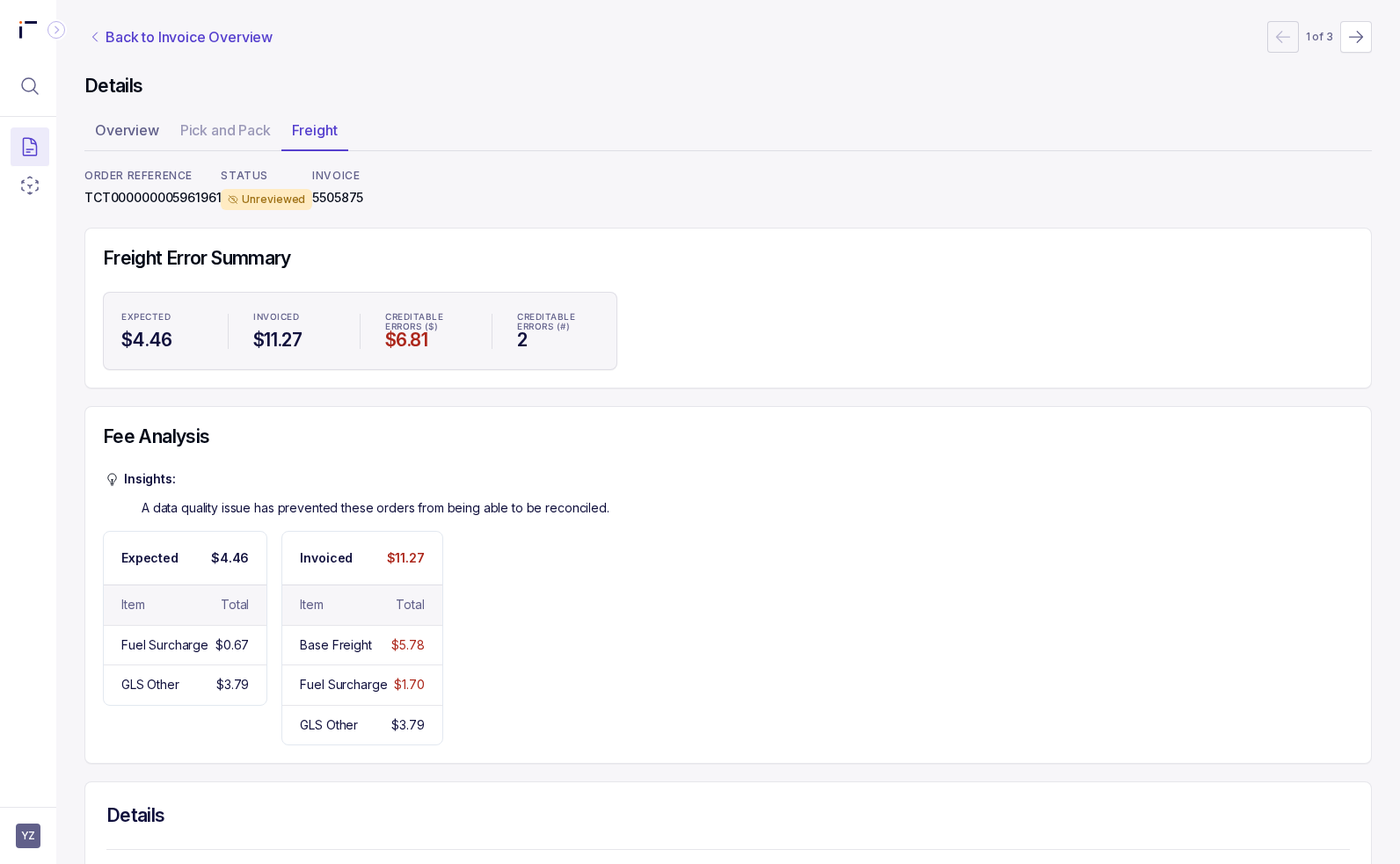 click on "Back to Invoice Overview" at bounding box center [189, 37] 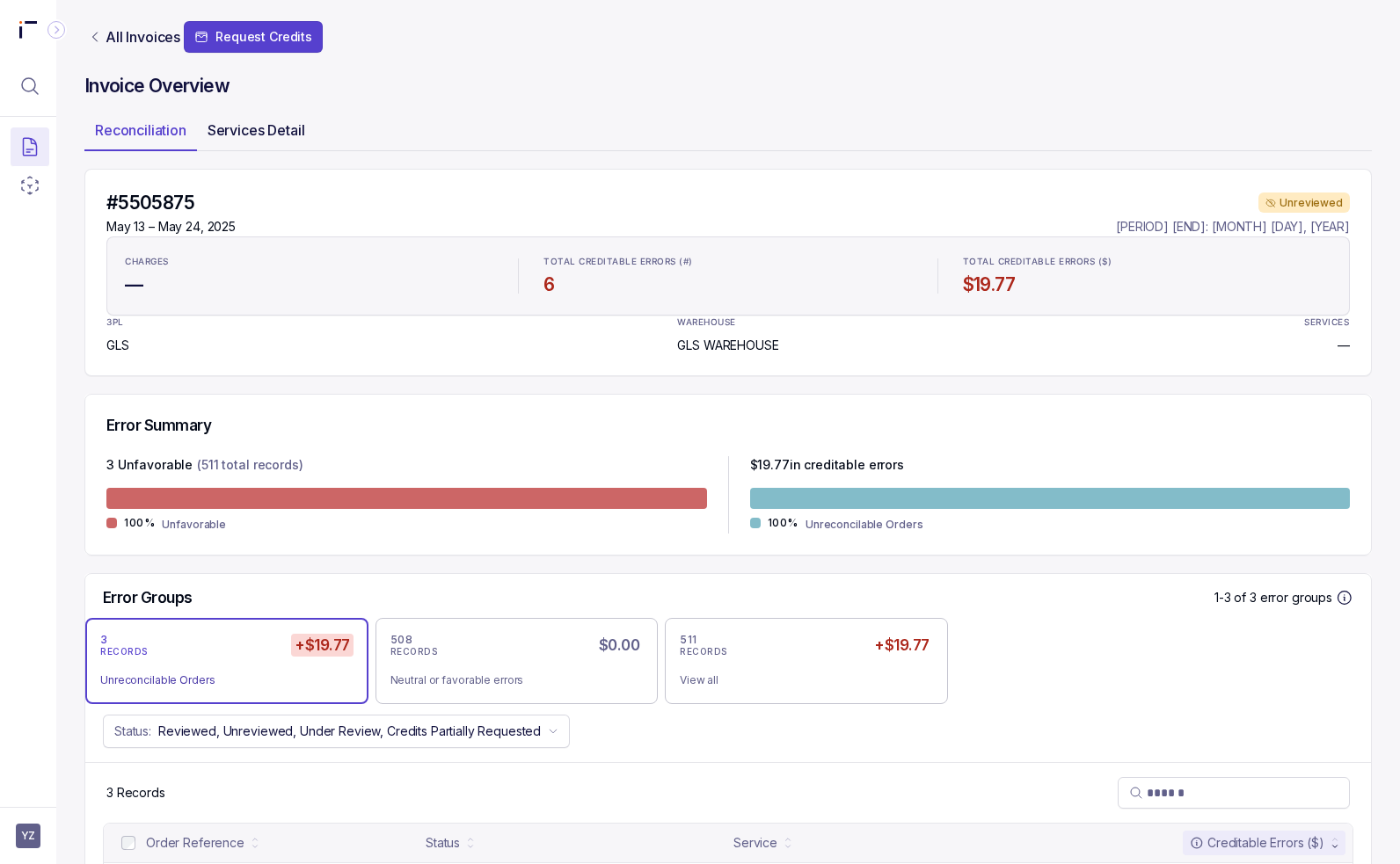 scroll, scrollTop: 0, scrollLeft: 0, axis: both 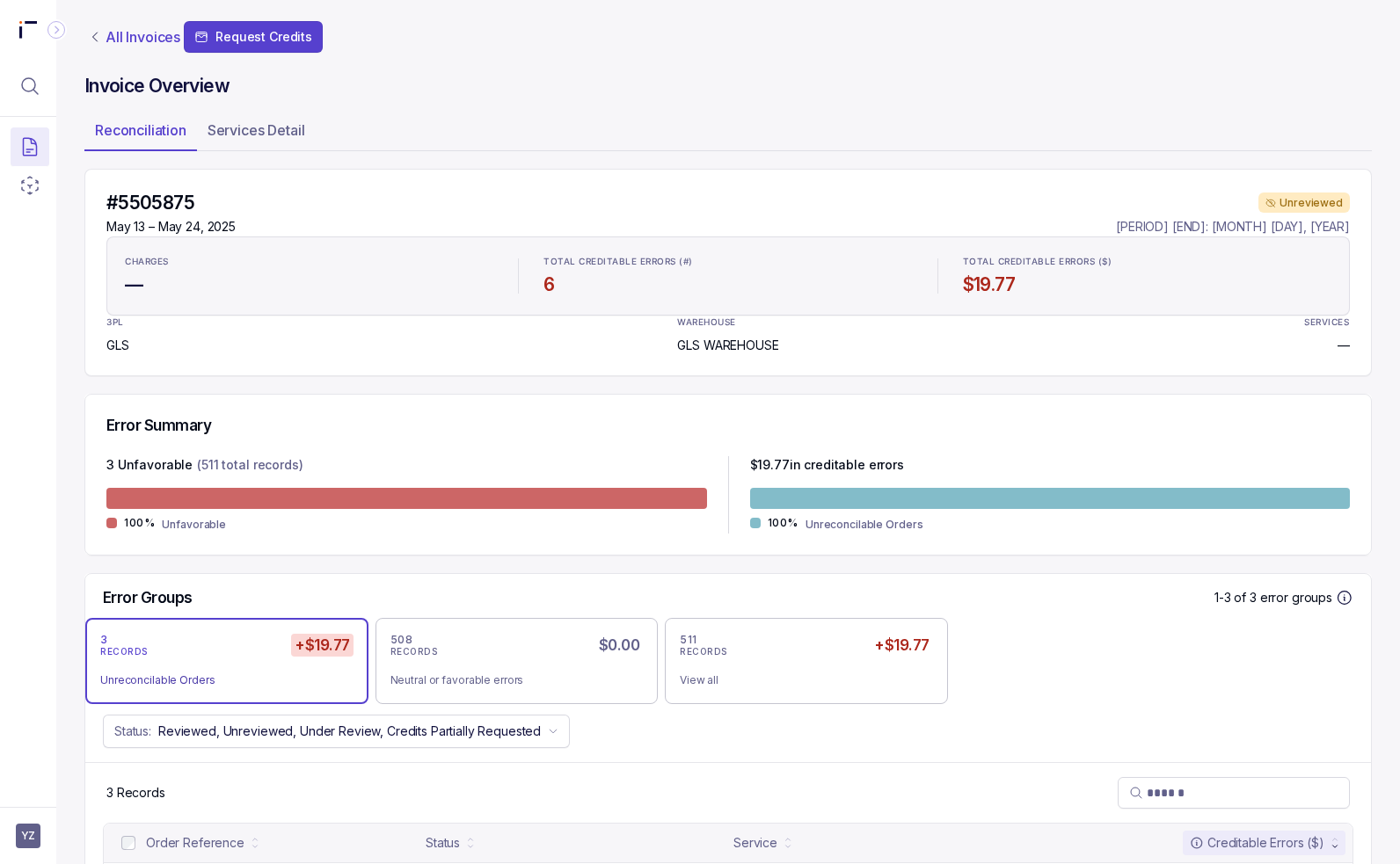 click on "All Invoices" at bounding box center [142, 37] 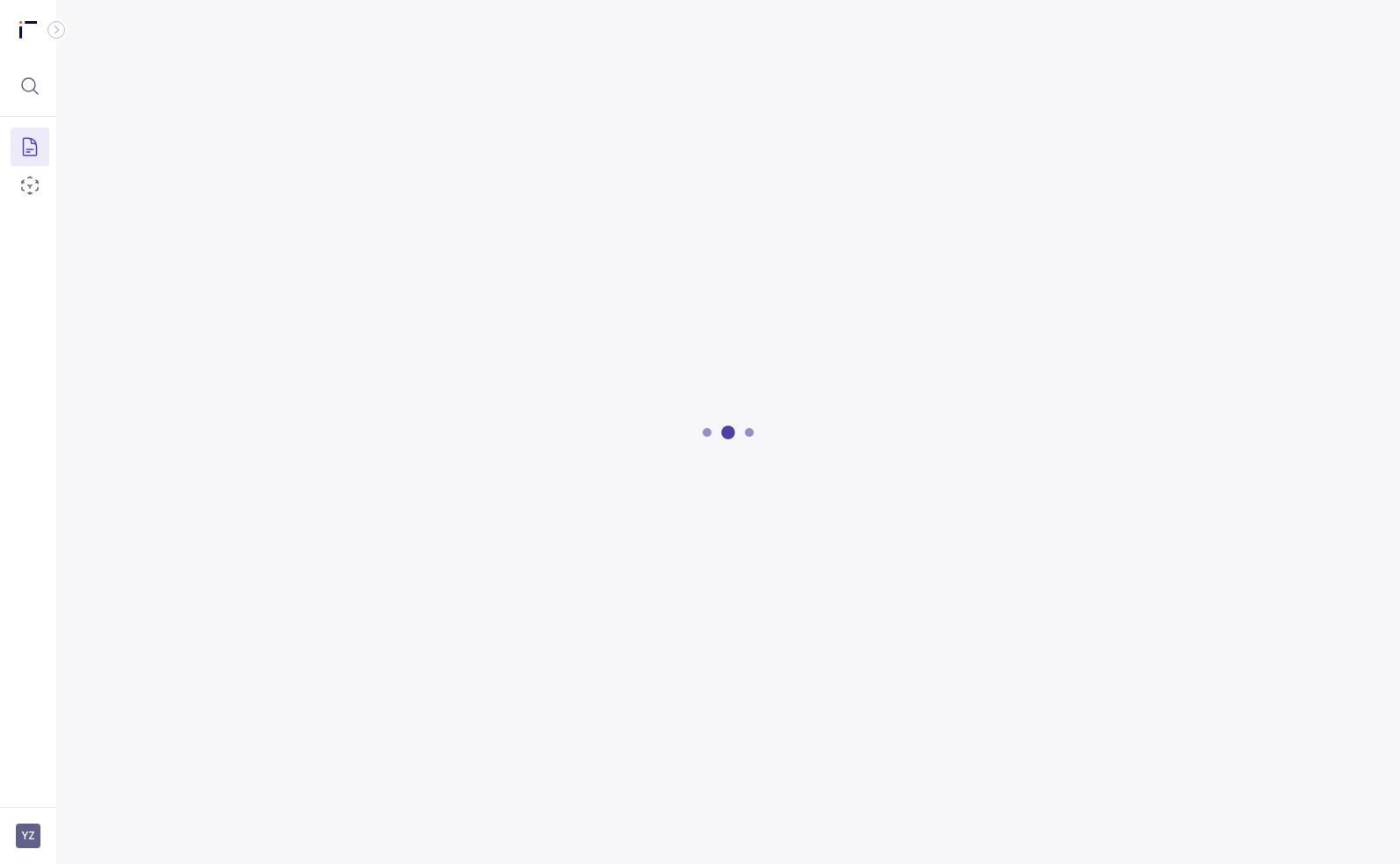click at bounding box center (56, 30) 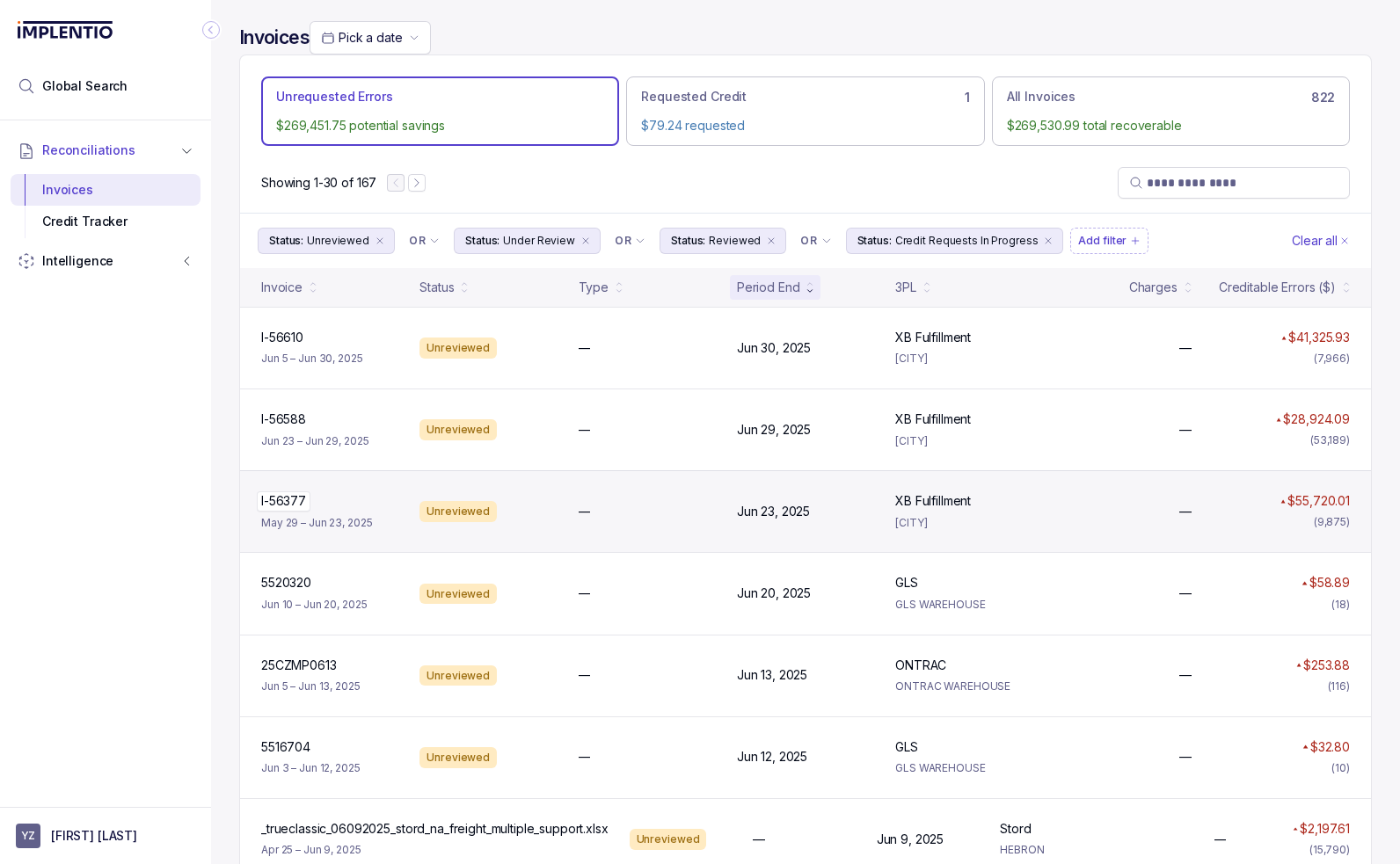 click on "I-56377 I-56377" at bounding box center (282, 338) 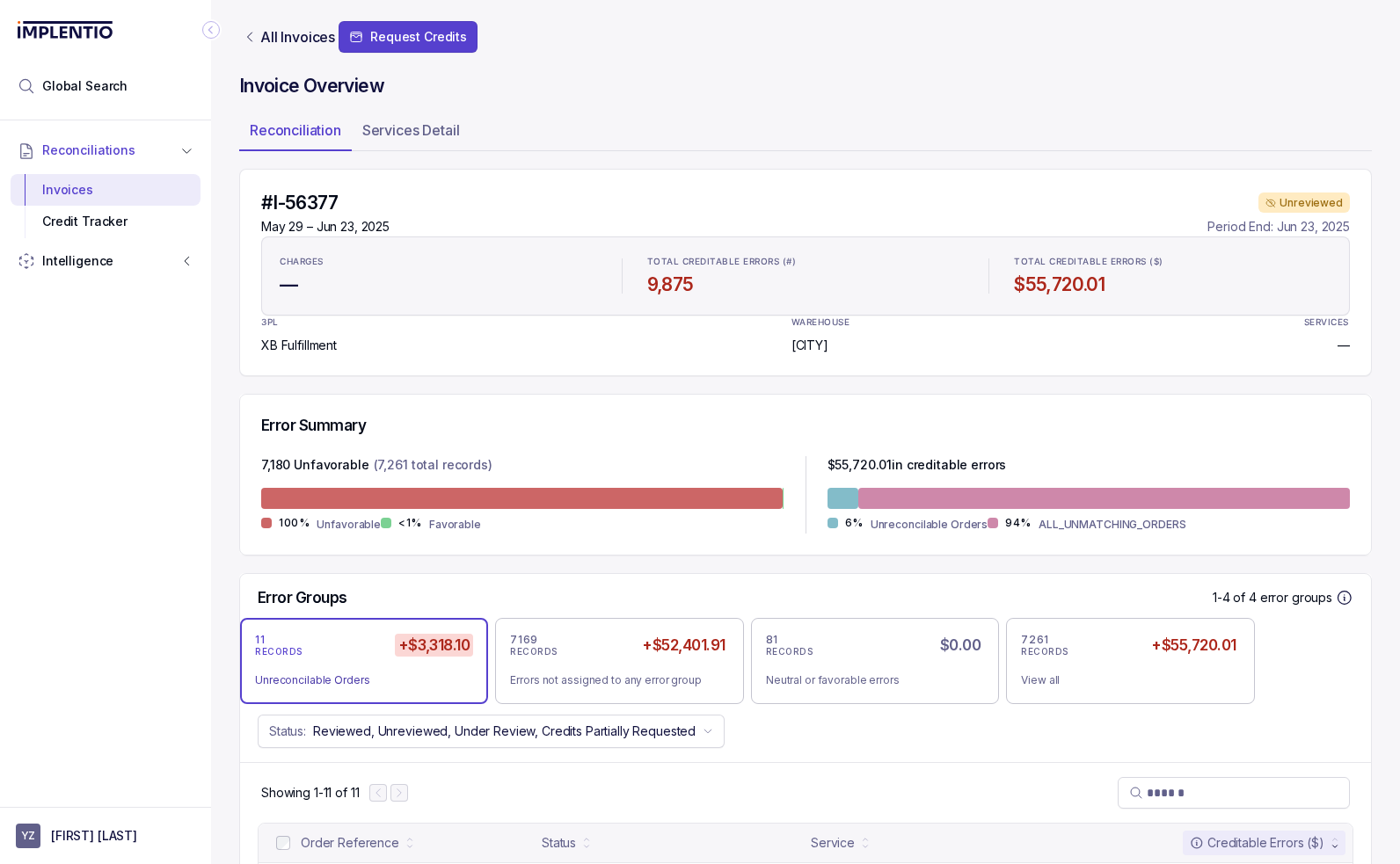 scroll, scrollTop: 0, scrollLeft: 0, axis: both 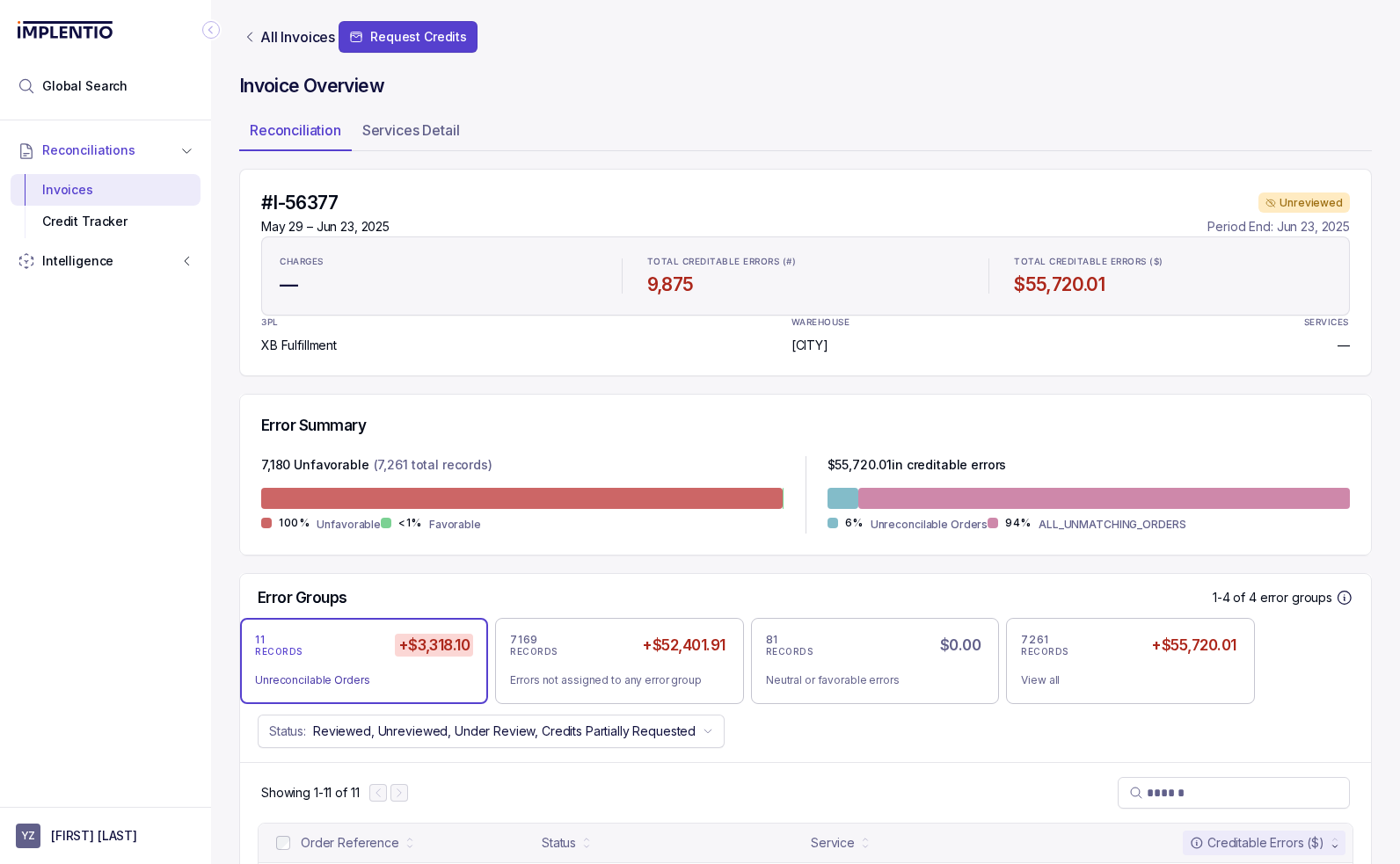 click on "Reconciliation Services Detail" at bounding box center [806, 134] 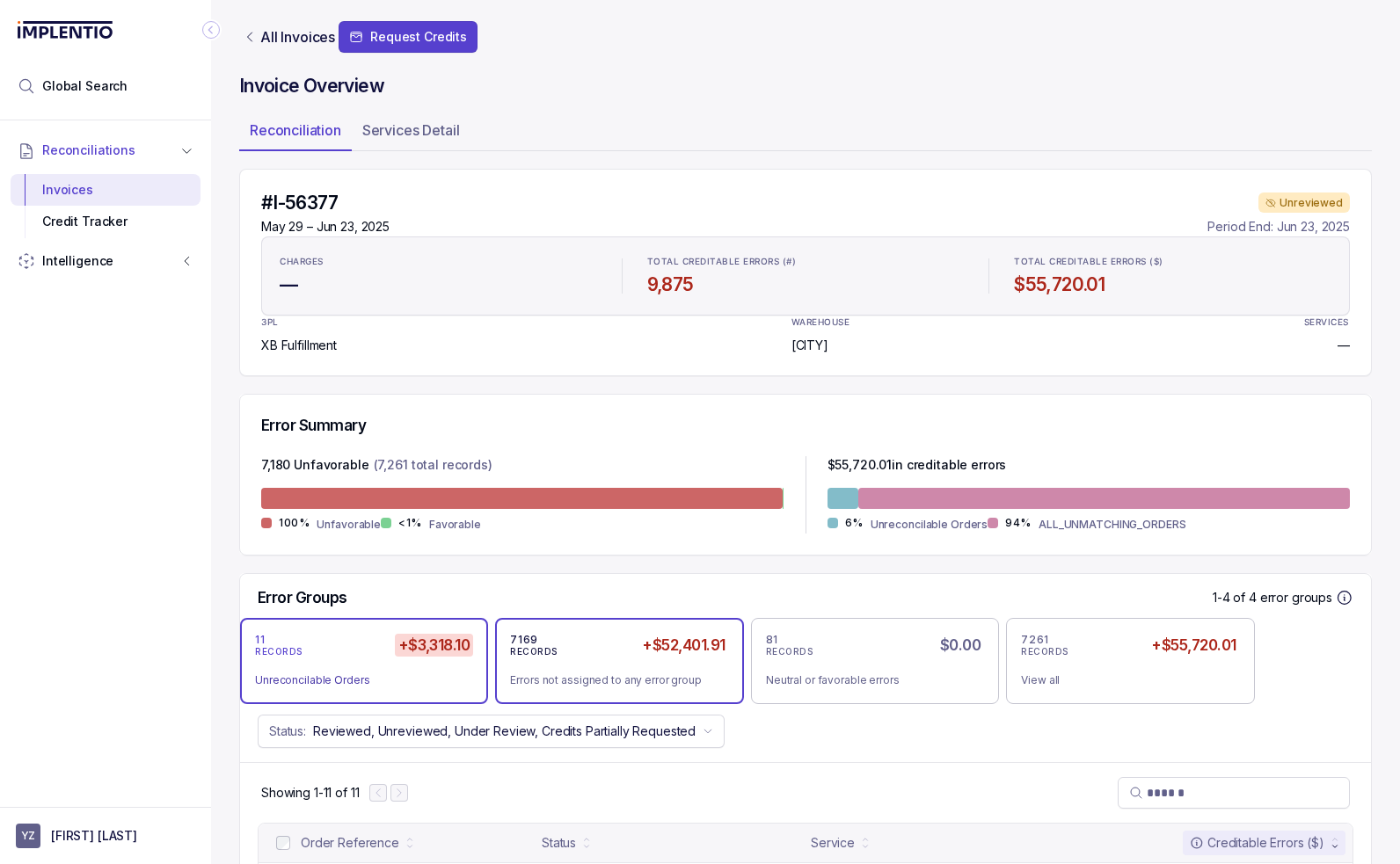 click on "Errors not assigned to any error group" at bounding box center [364, 679] 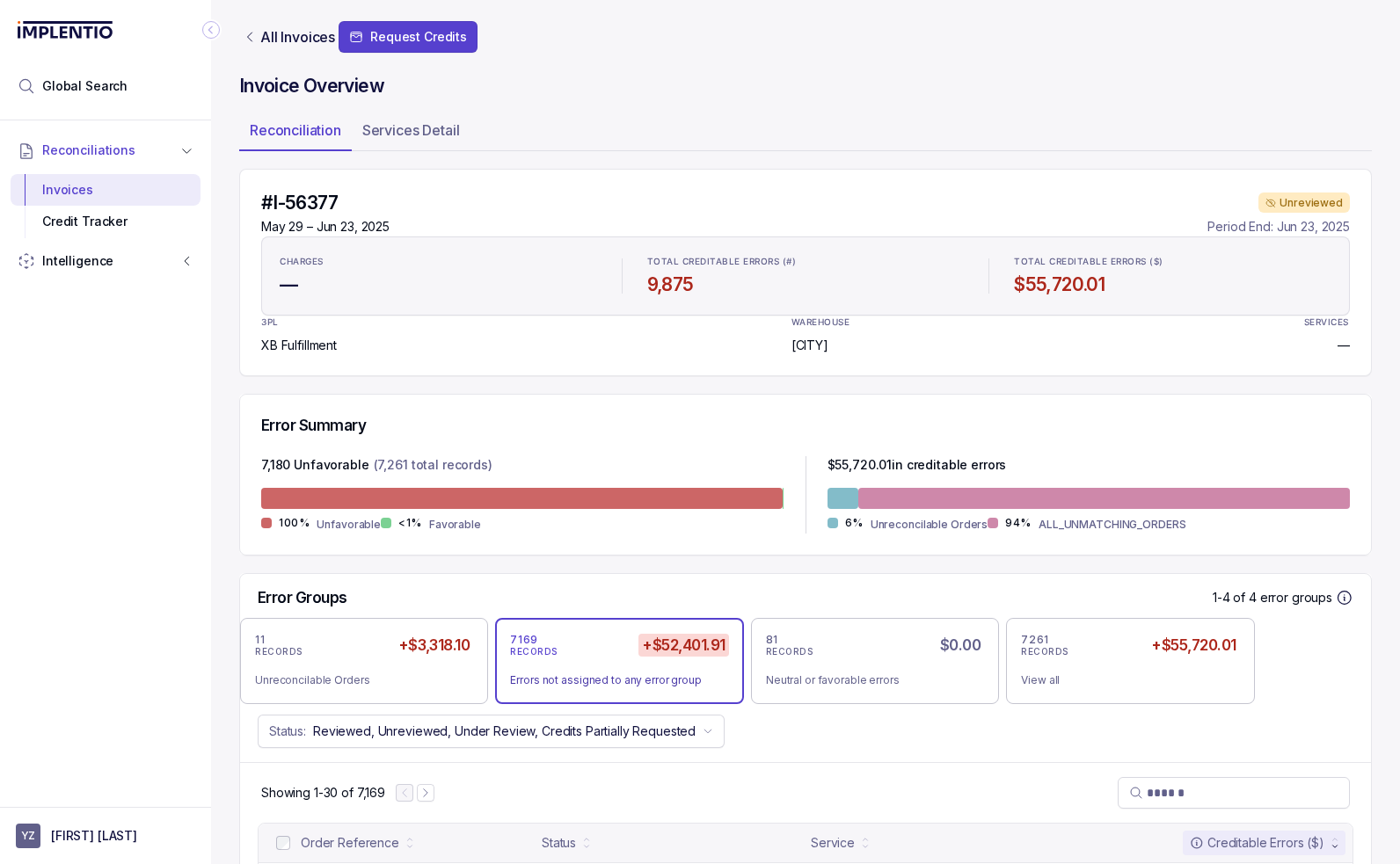 scroll, scrollTop: 0, scrollLeft: 0, axis: both 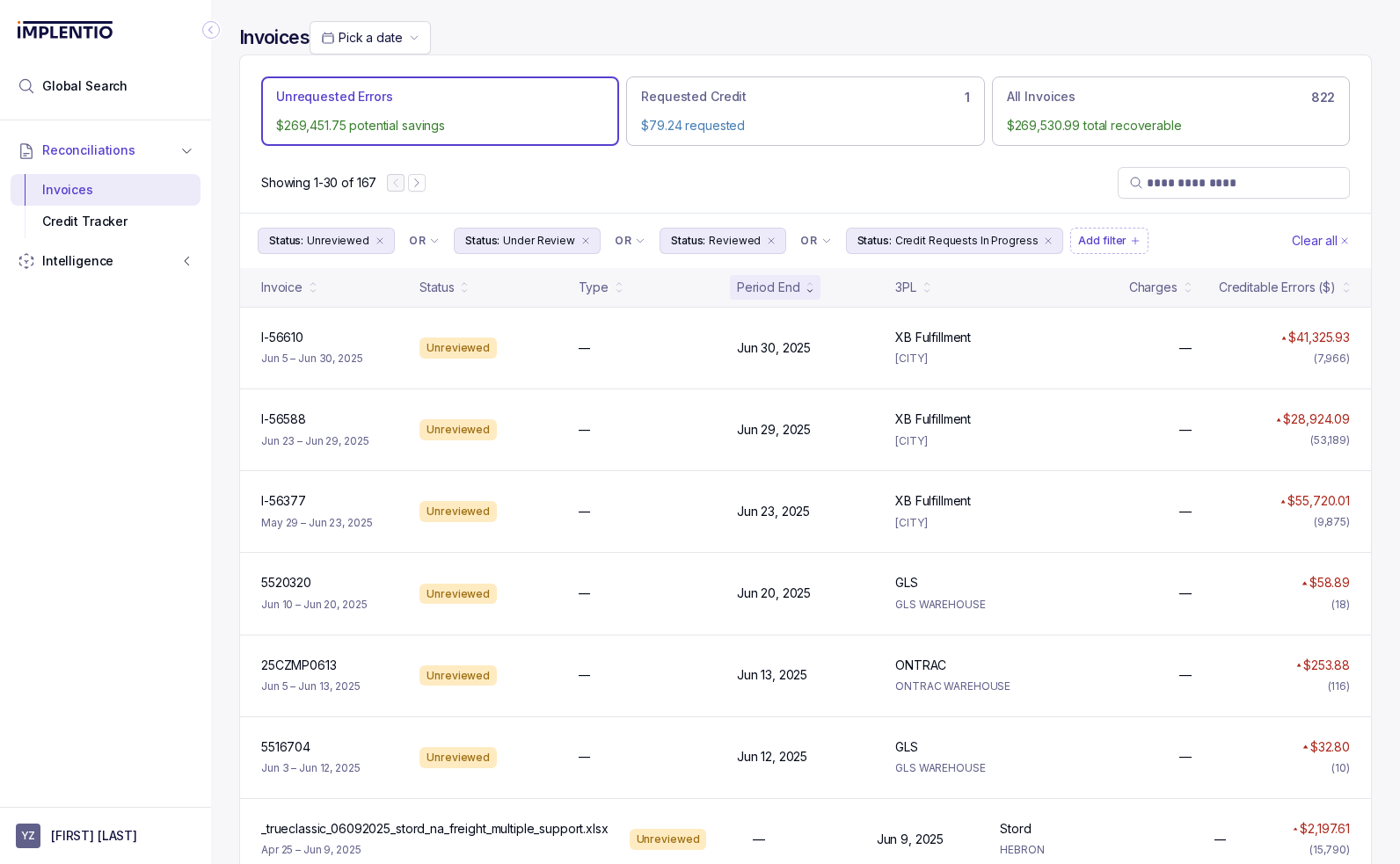 click on "Freight" at bounding box center [330, 338] 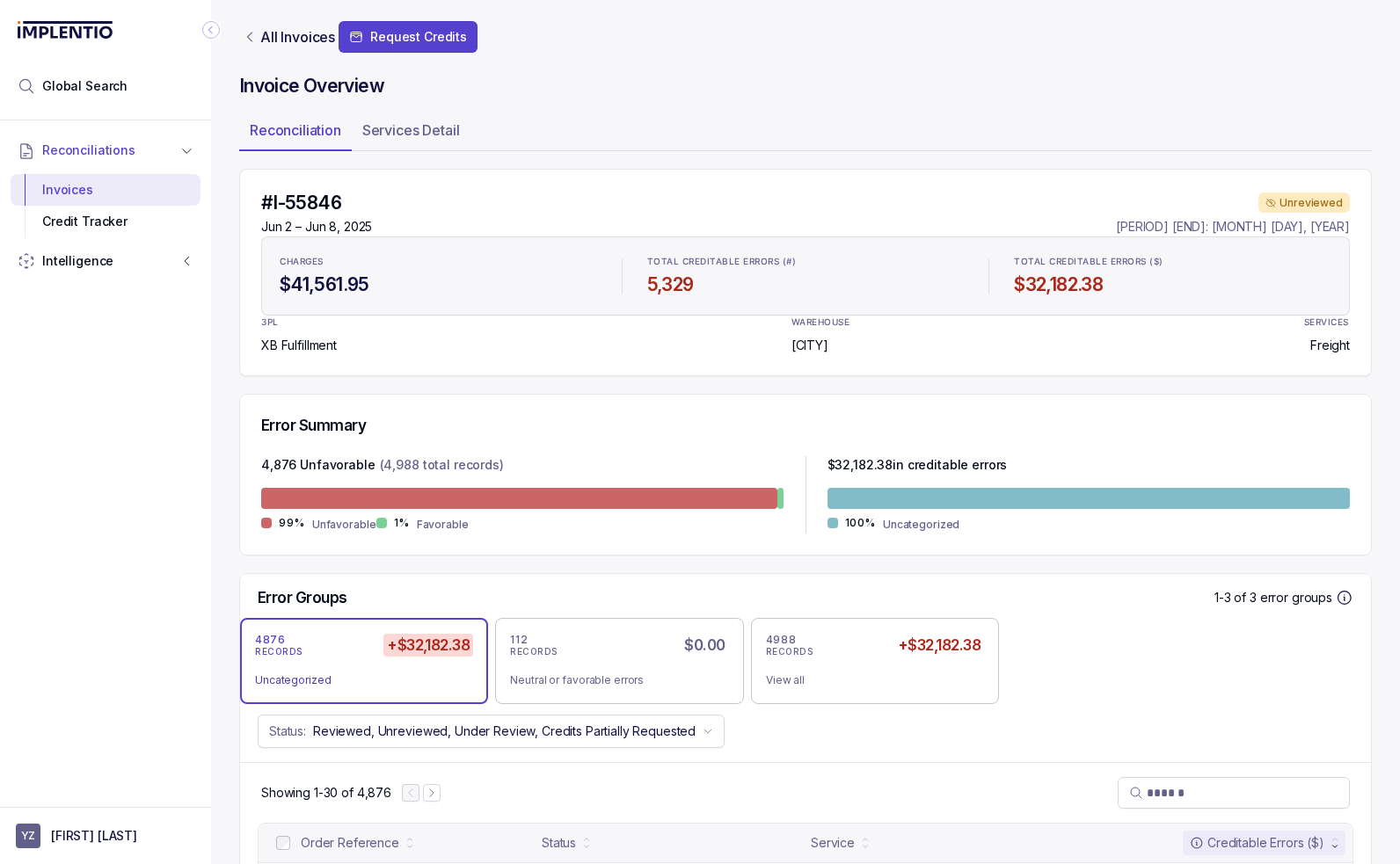 scroll, scrollTop: 352, scrollLeft: 0, axis: vertical 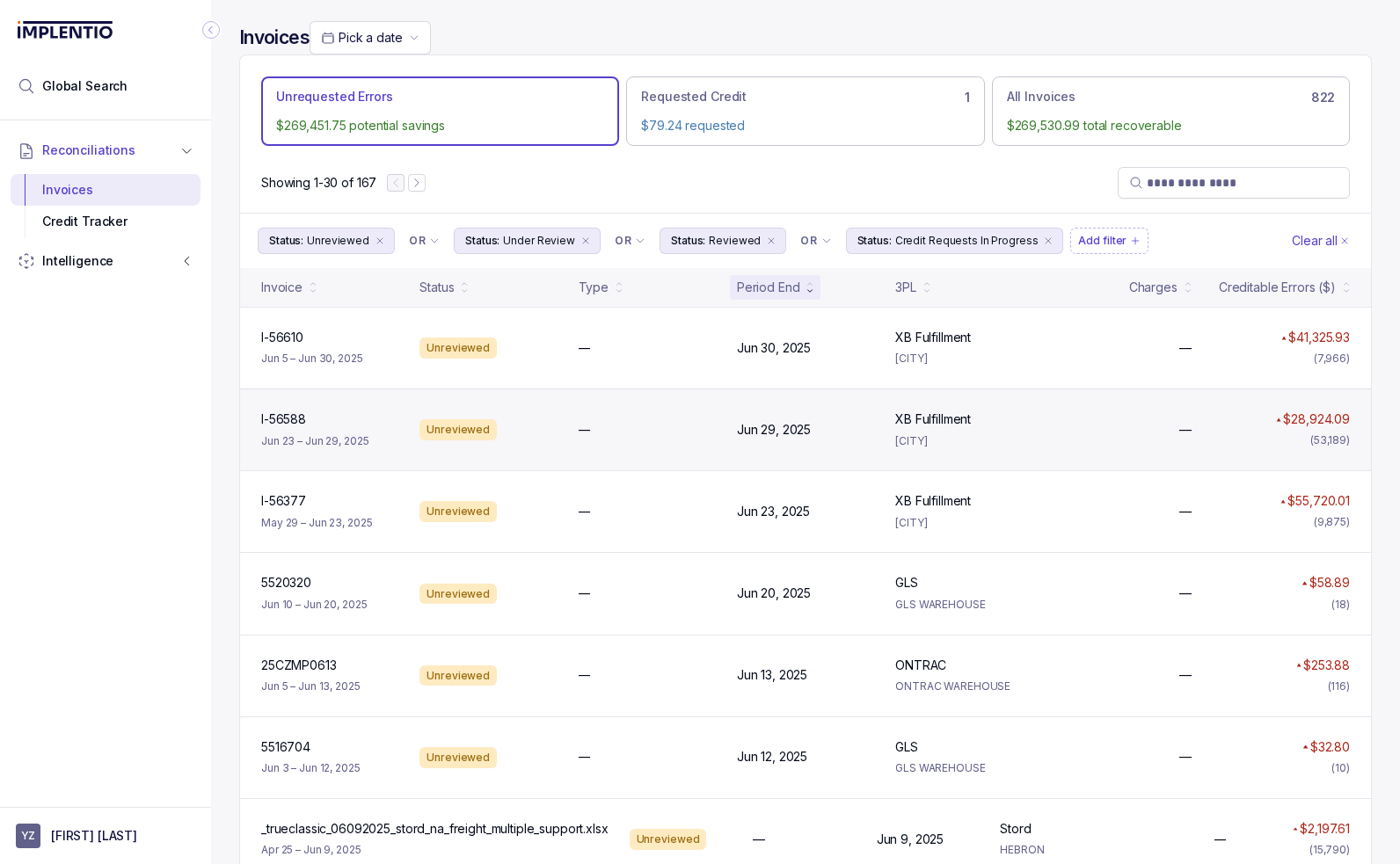 click on "—" at bounding box center (330, 338) 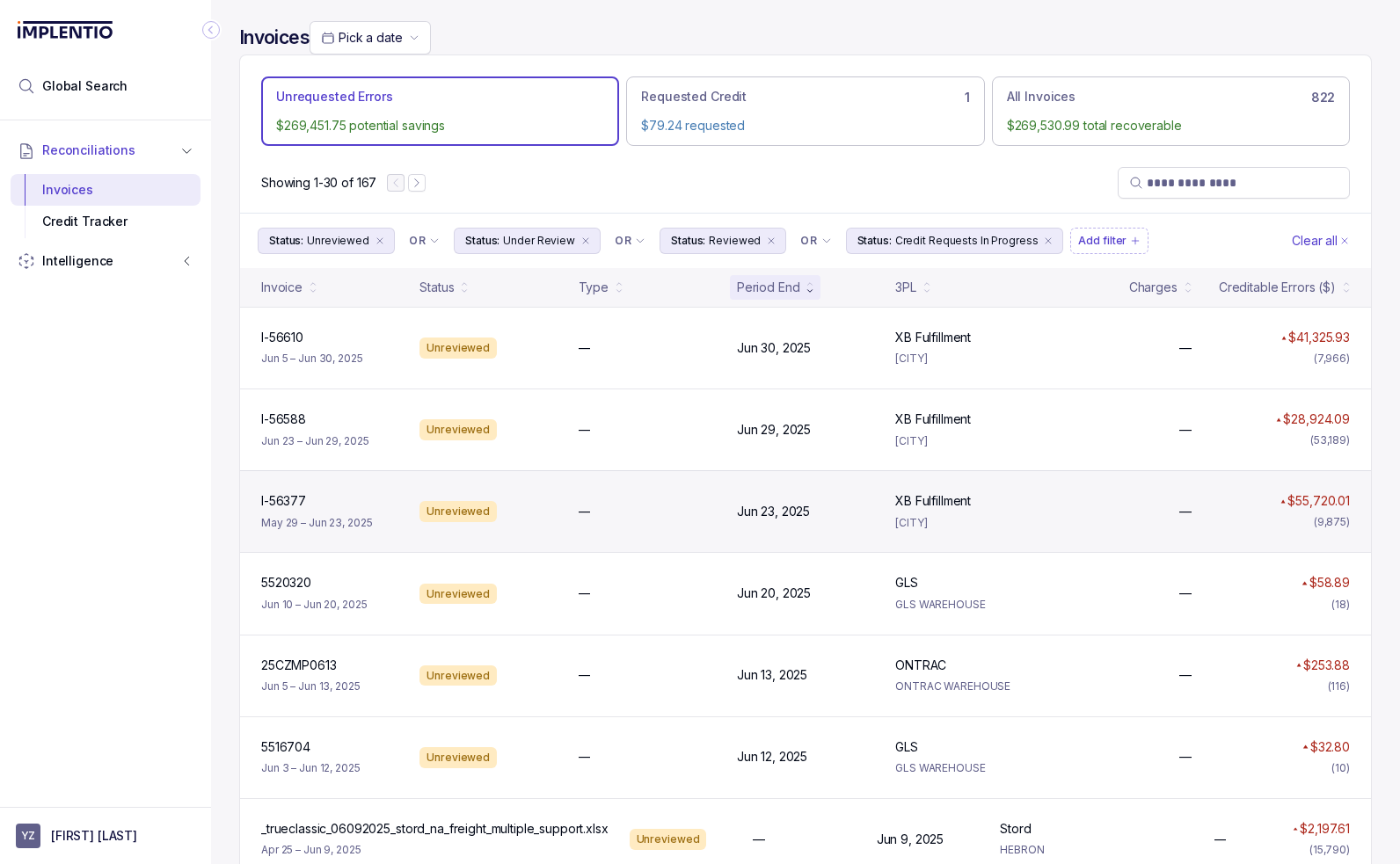 click on "Jun 23, 2025 Jun 23, 2025" at bounding box center [806, 348] 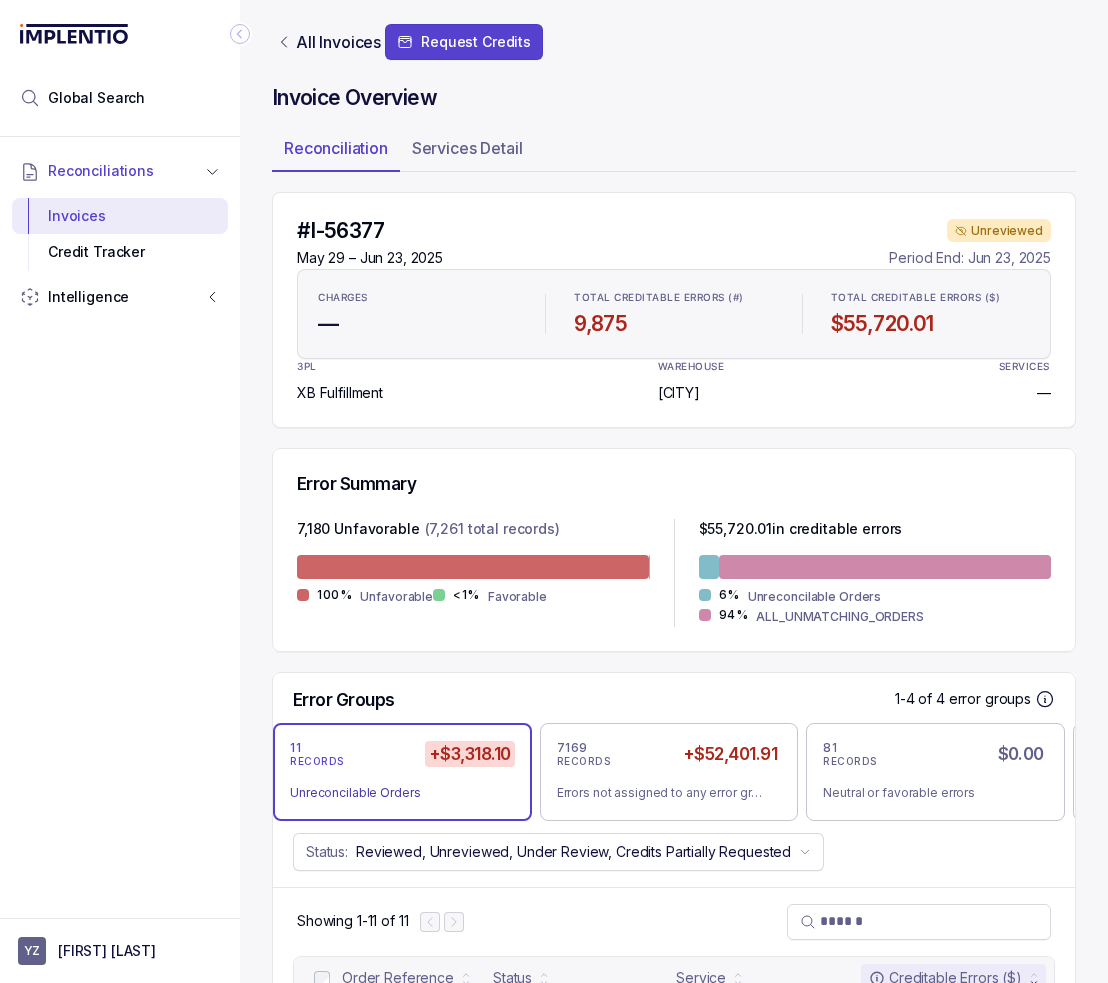 click on "May 29 – Jun 23, 2025" at bounding box center (370, 258) 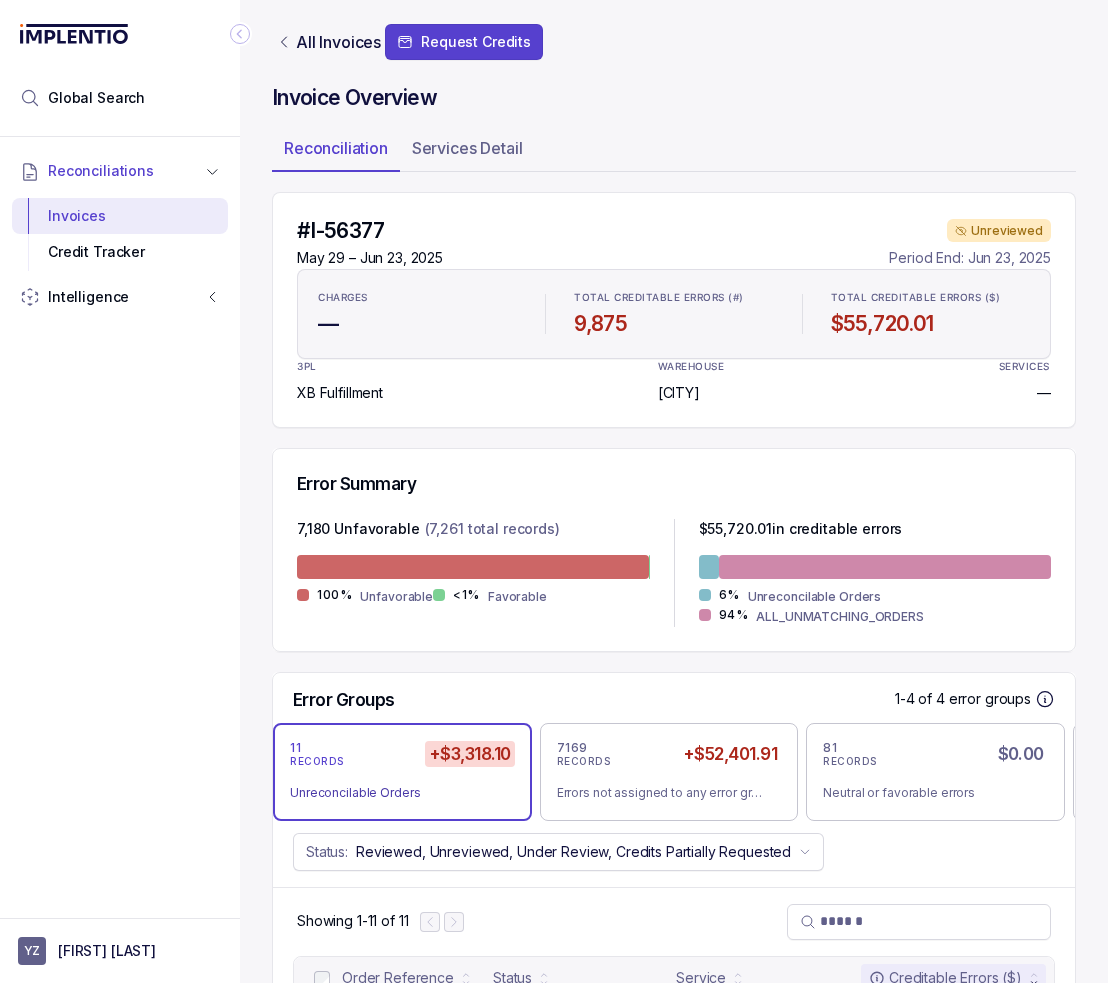 scroll, scrollTop: 0, scrollLeft: 0, axis: both 